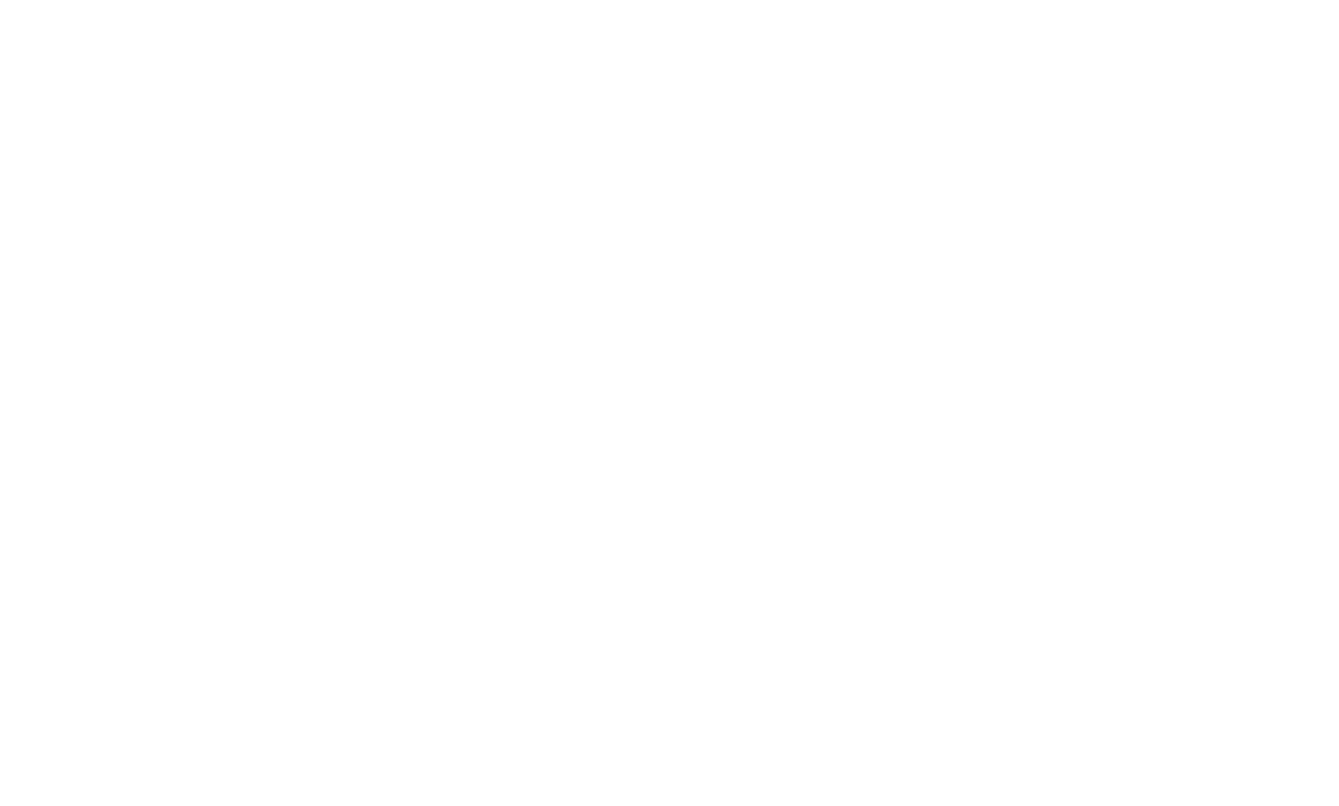 scroll, scrollTop: 0, scrollLeft: 0, axis: both 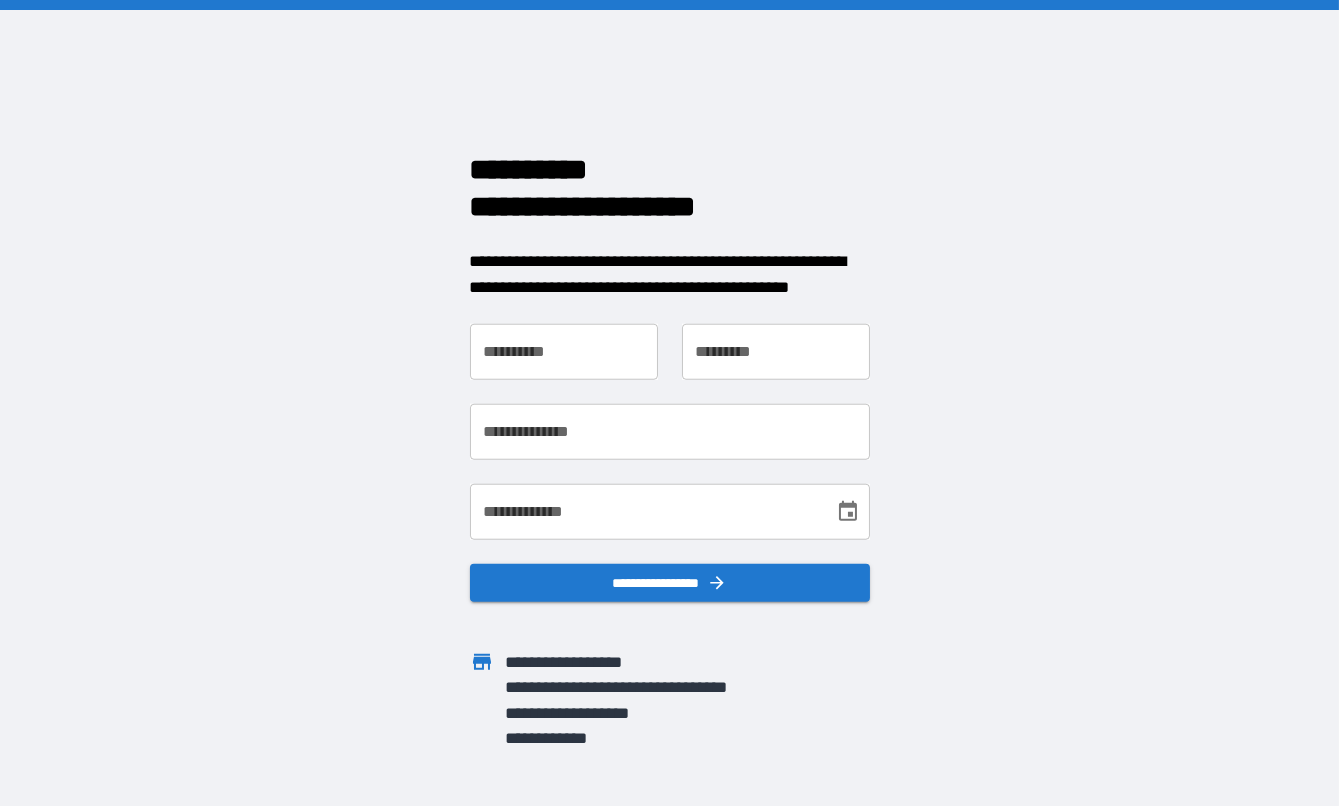 click on "**********" at bounding box center [564, 352] 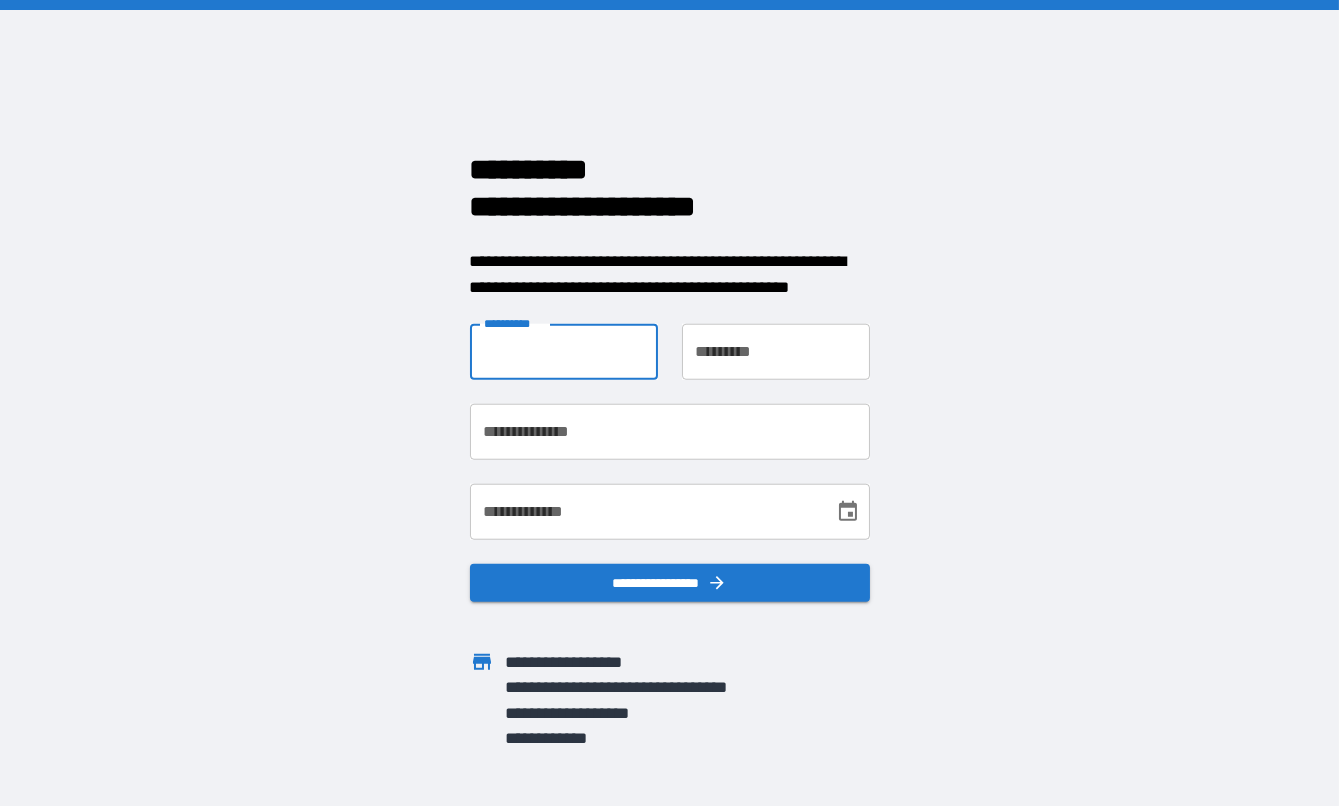type on "*******" 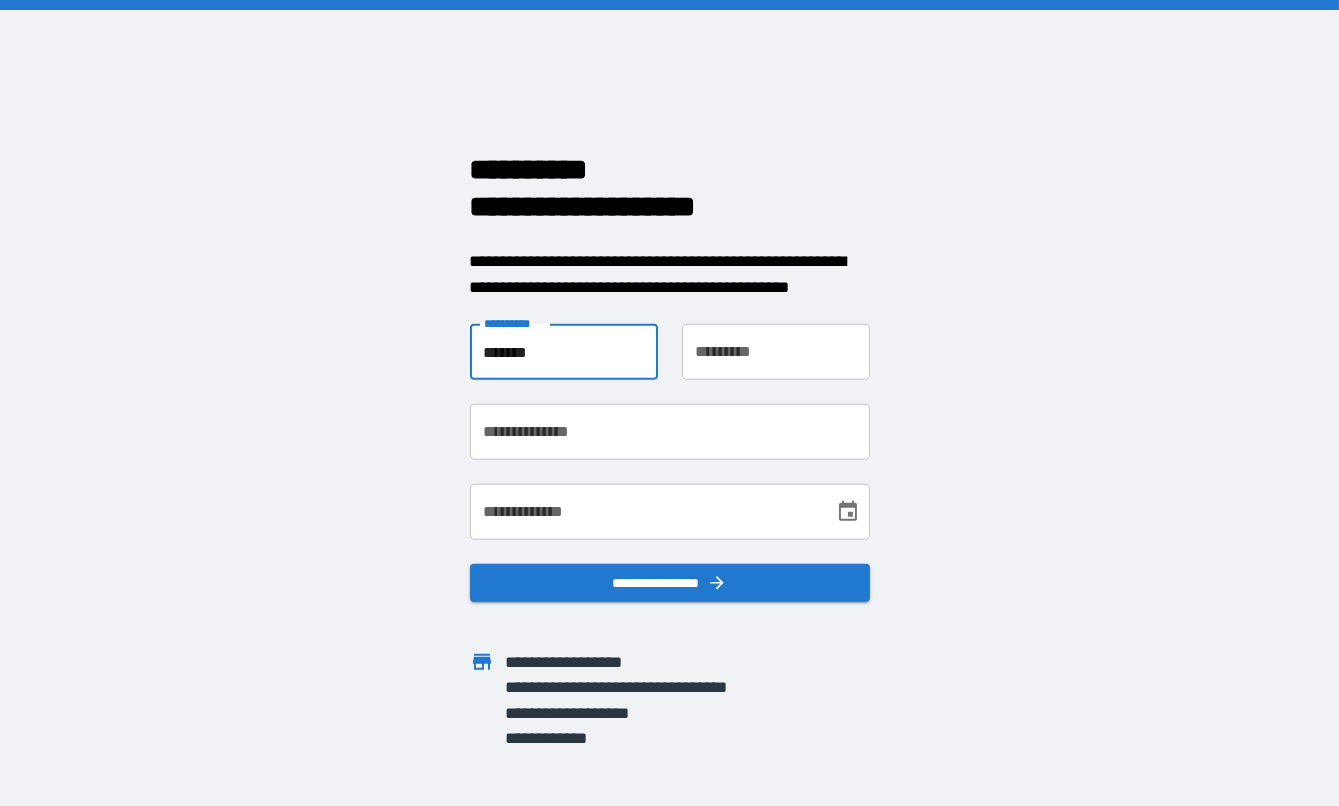 type on "*********" 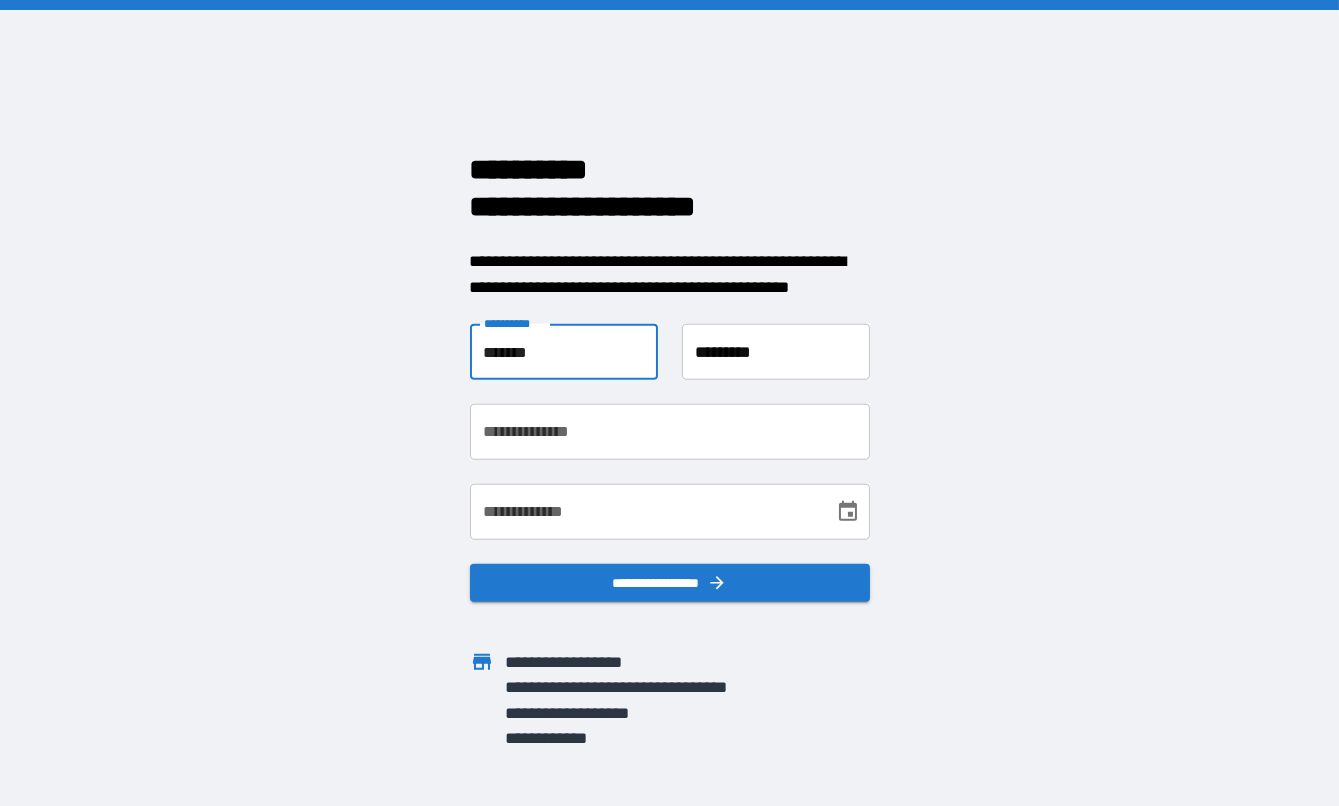 type on "**********" 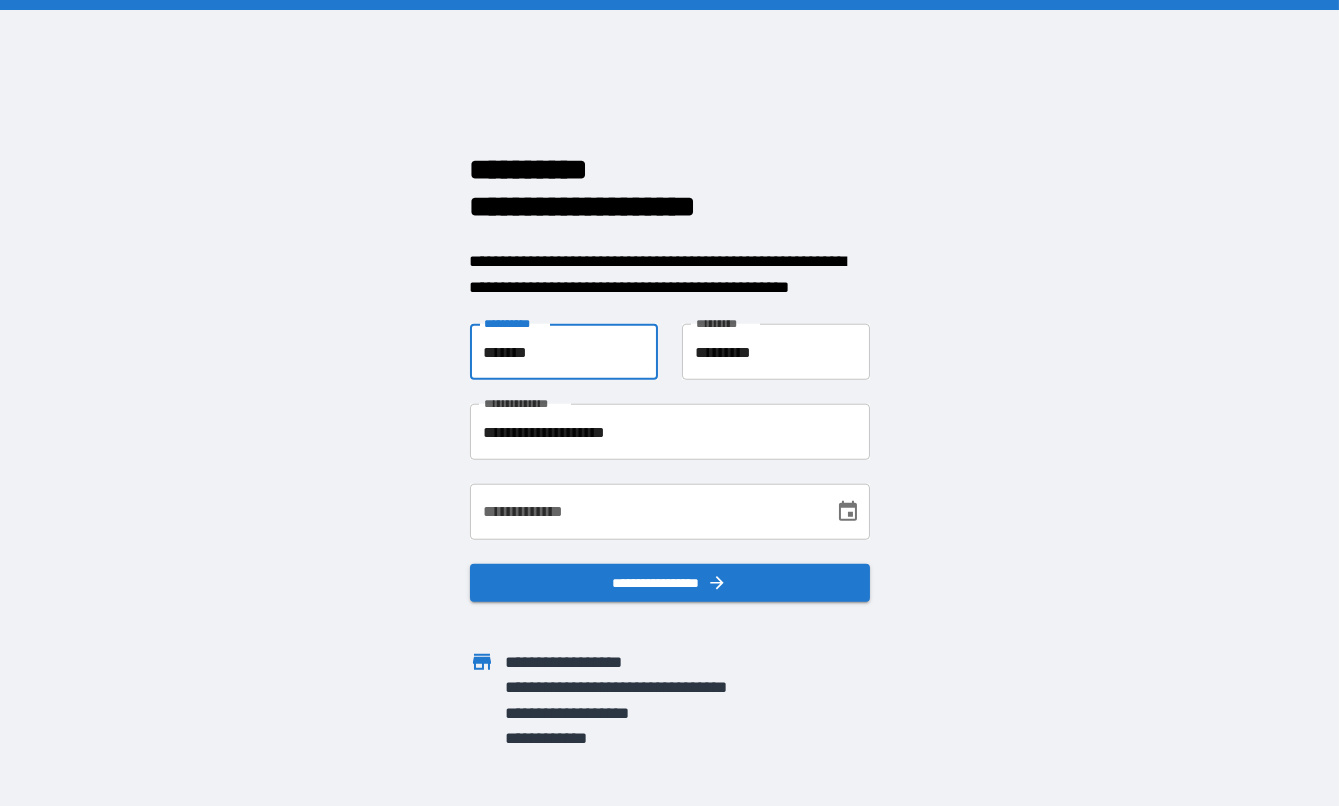 click on "**********" at bounding box center [645, 512] 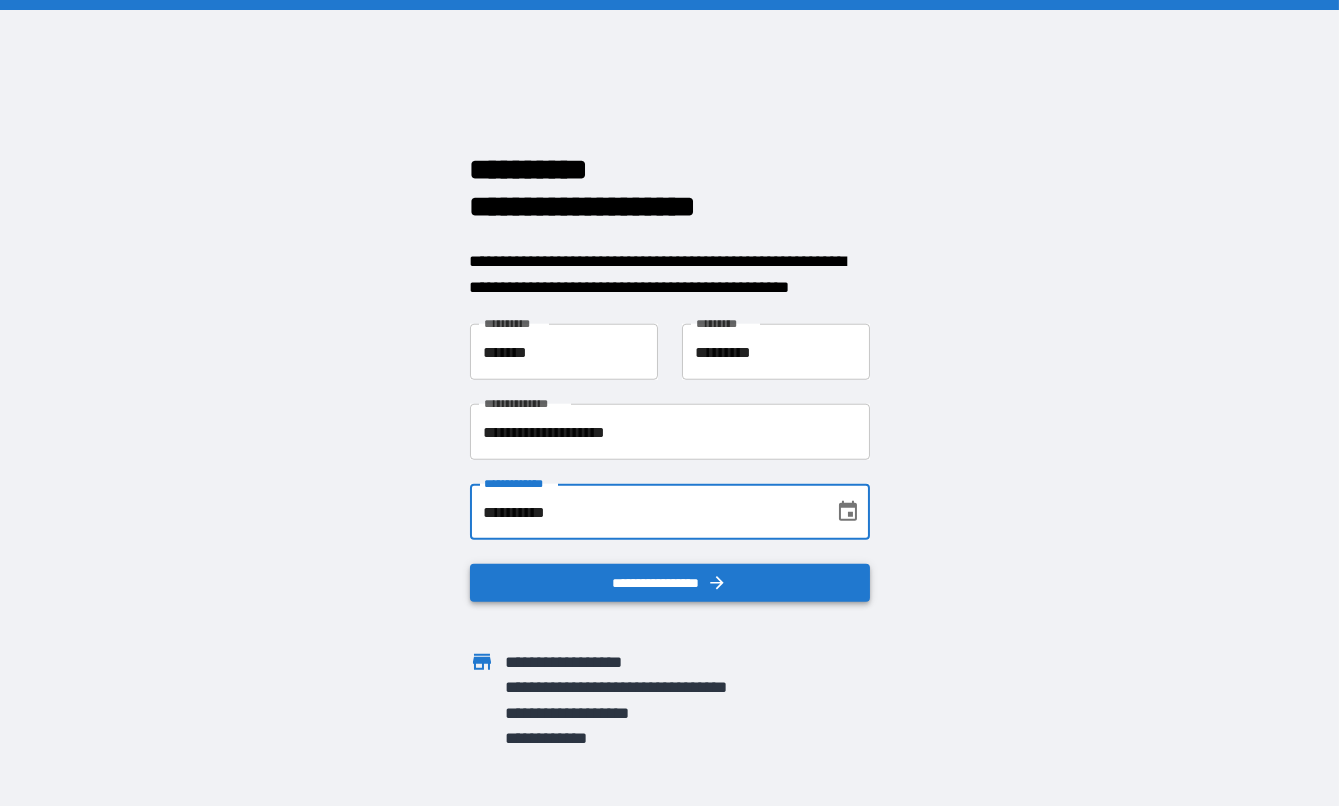 type on "**********" 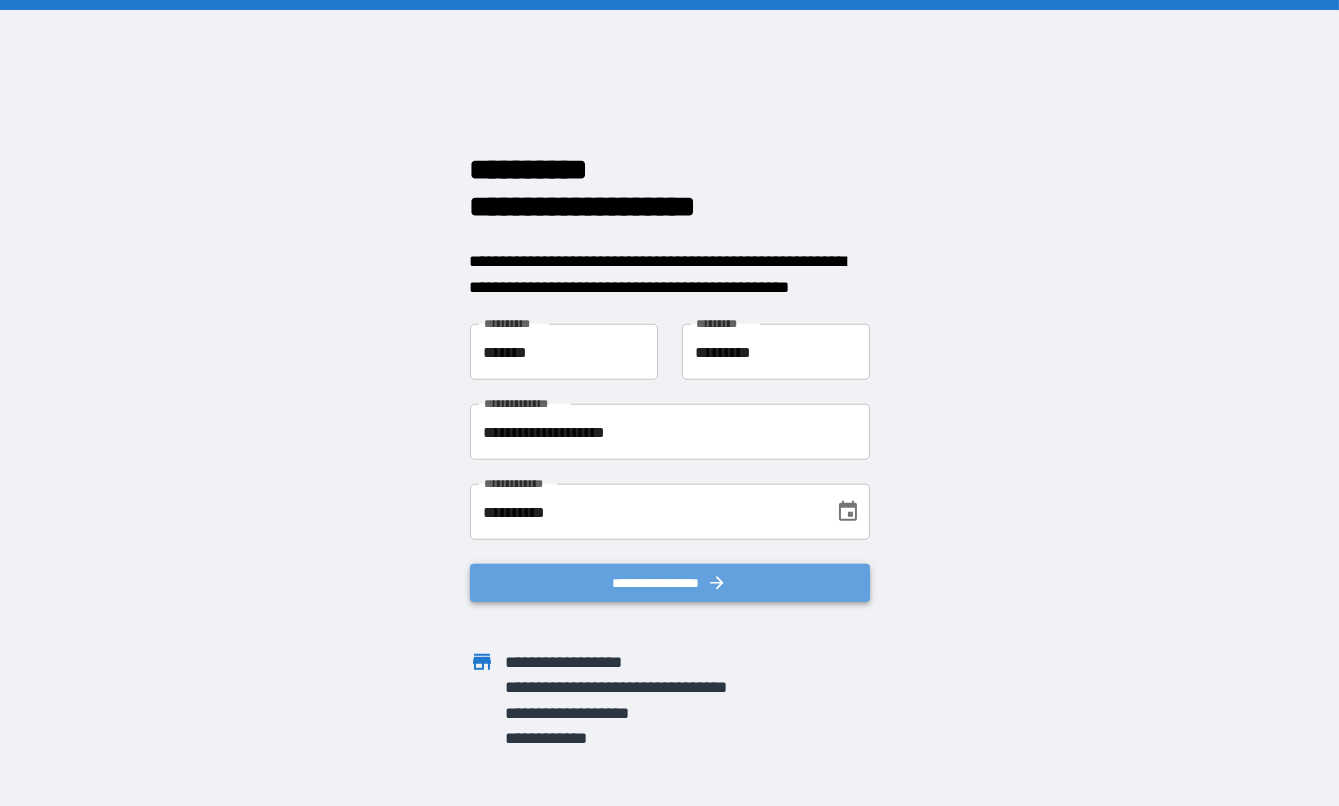 click on "**********" at bounding box center [670, 582] 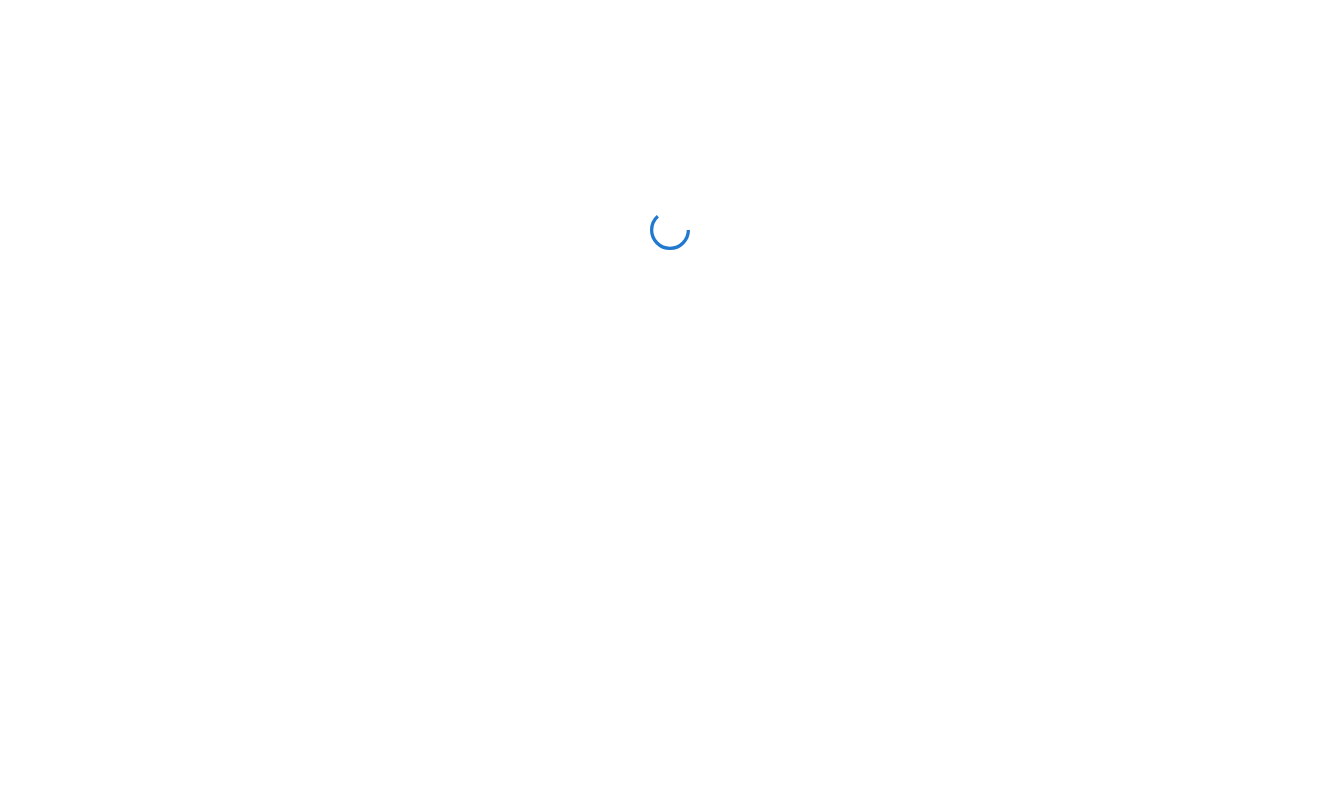 scroll, scrollTop: 0, scrollLeft: 0, axis: both 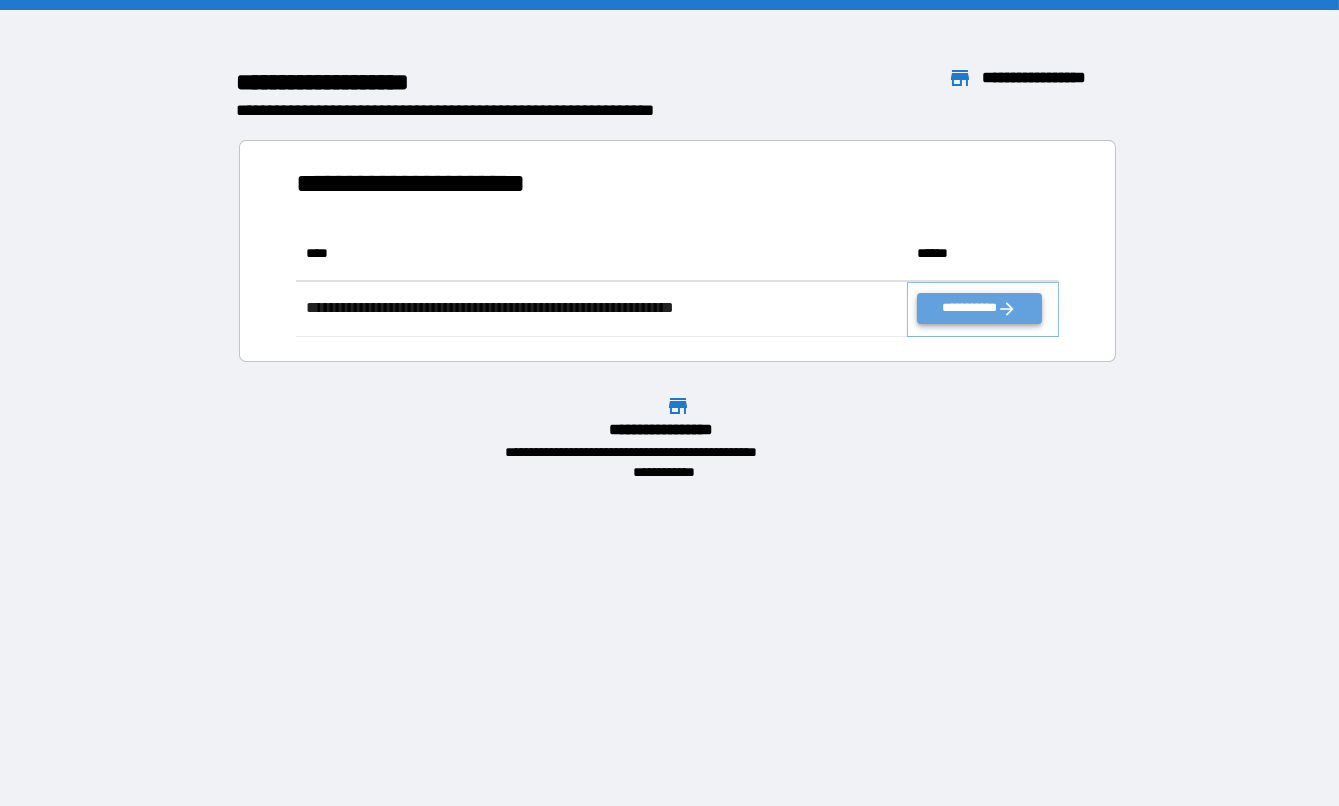 click on "**********" at bounding box center (979, 308) 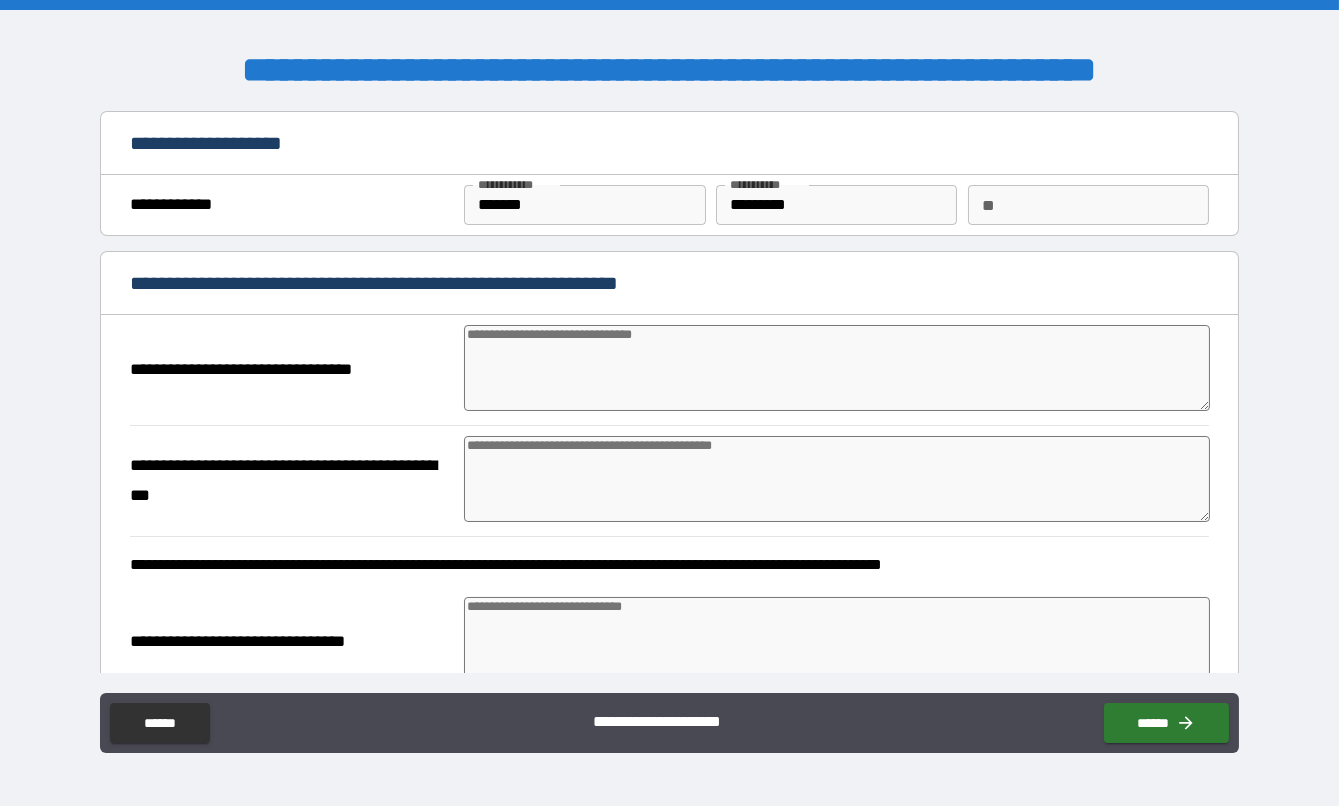 click at bounding box center [837, 368] 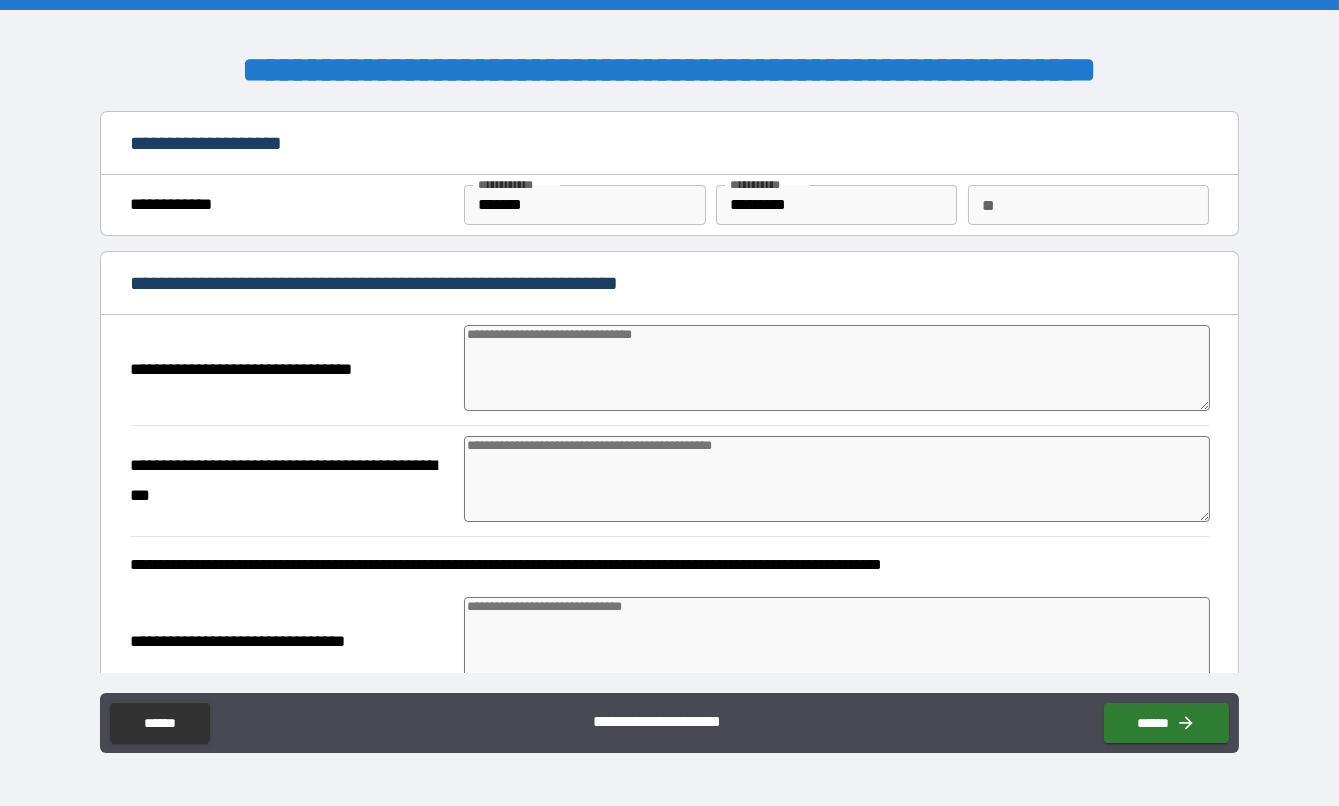 type on "*" 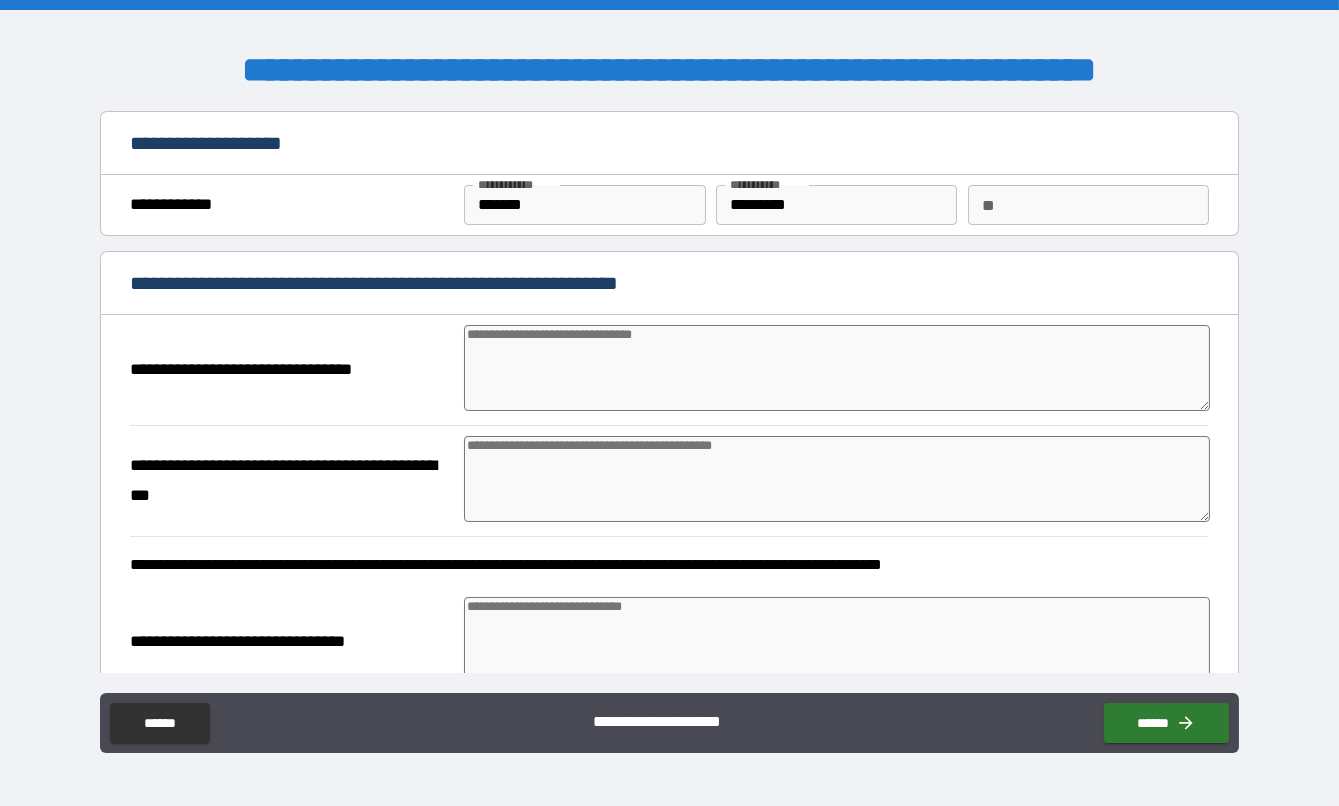 type on "*" 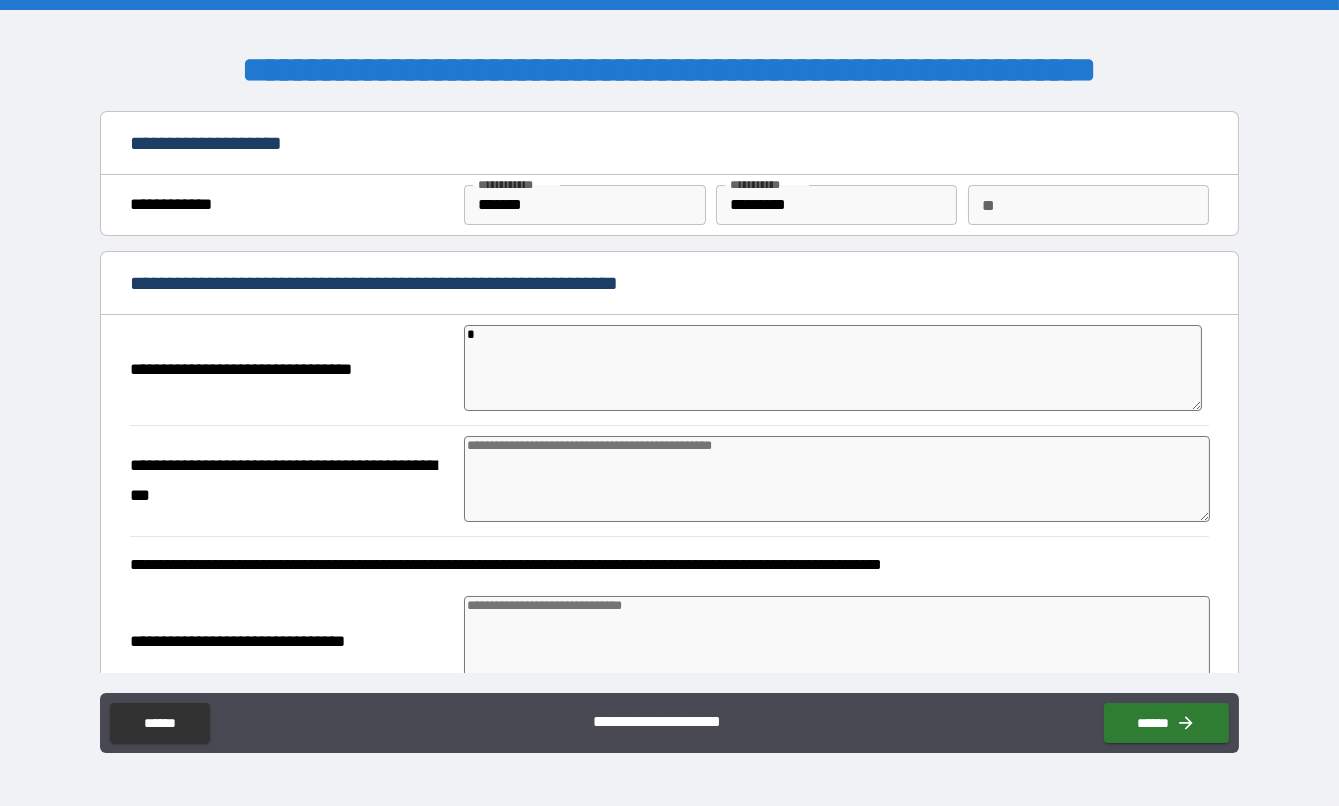 type on "*" 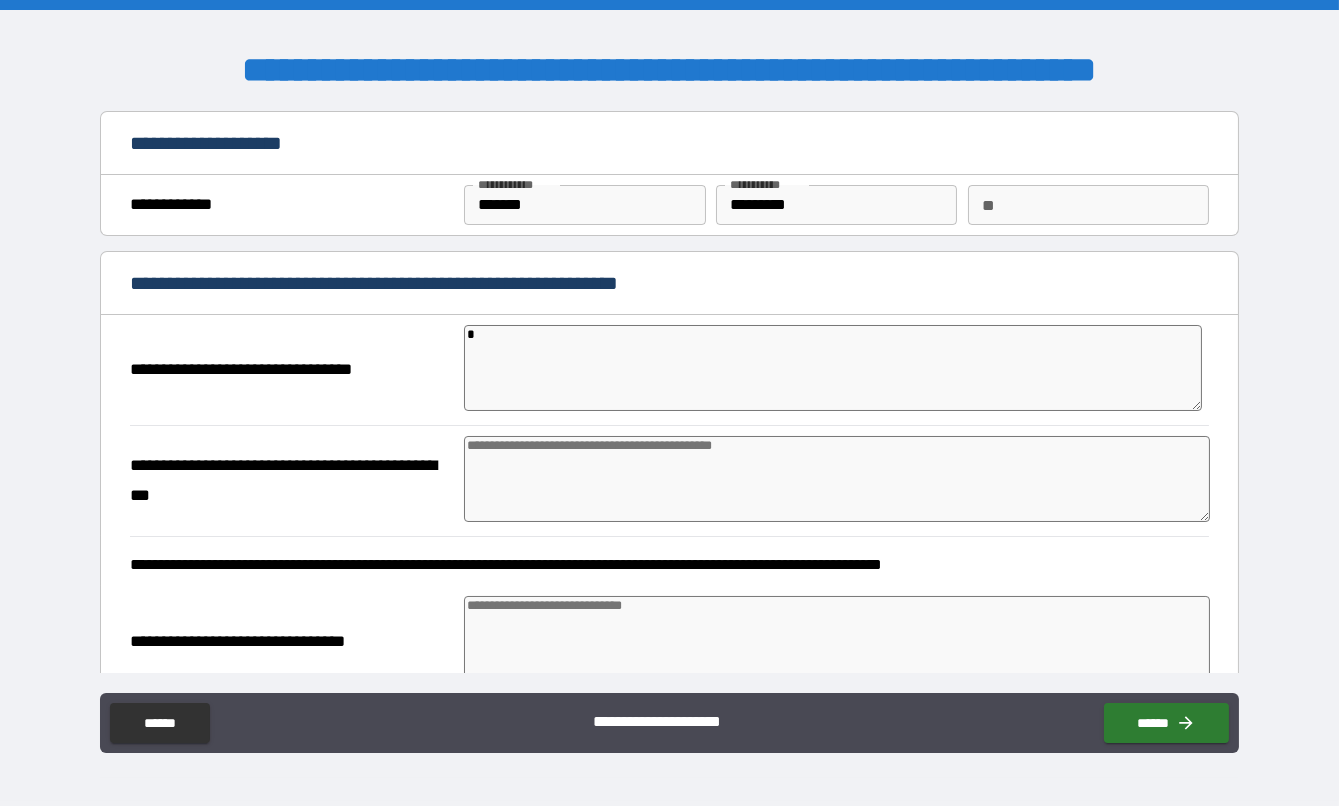 type on "*" 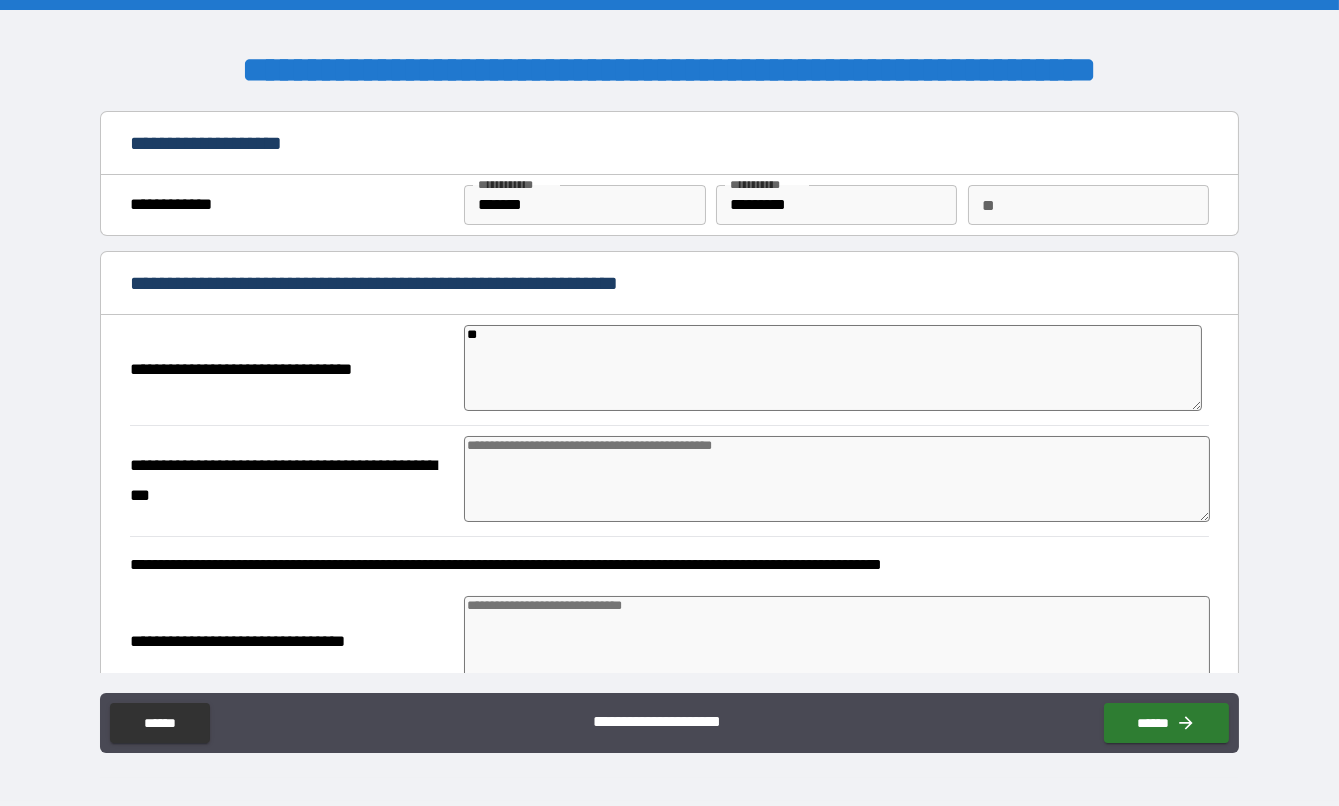 type on "*" 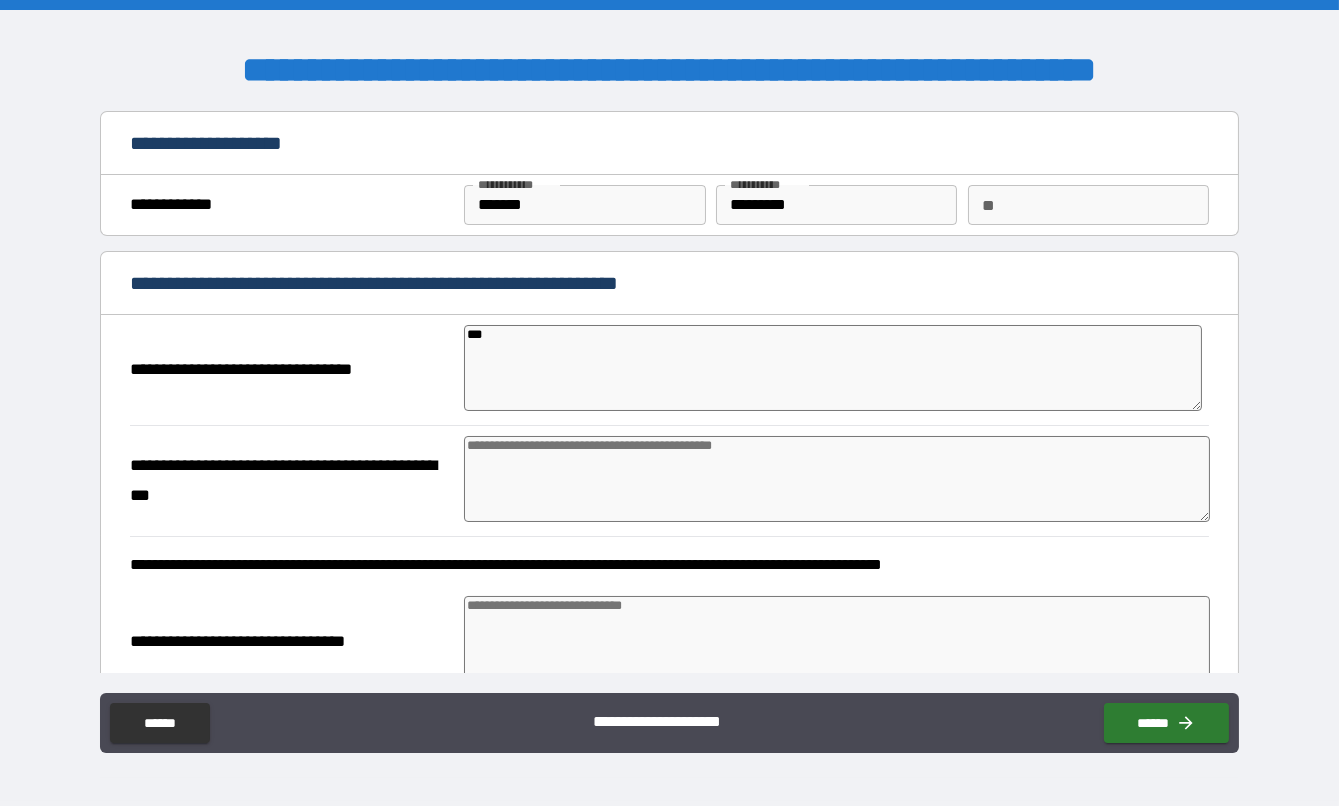 type on "*" 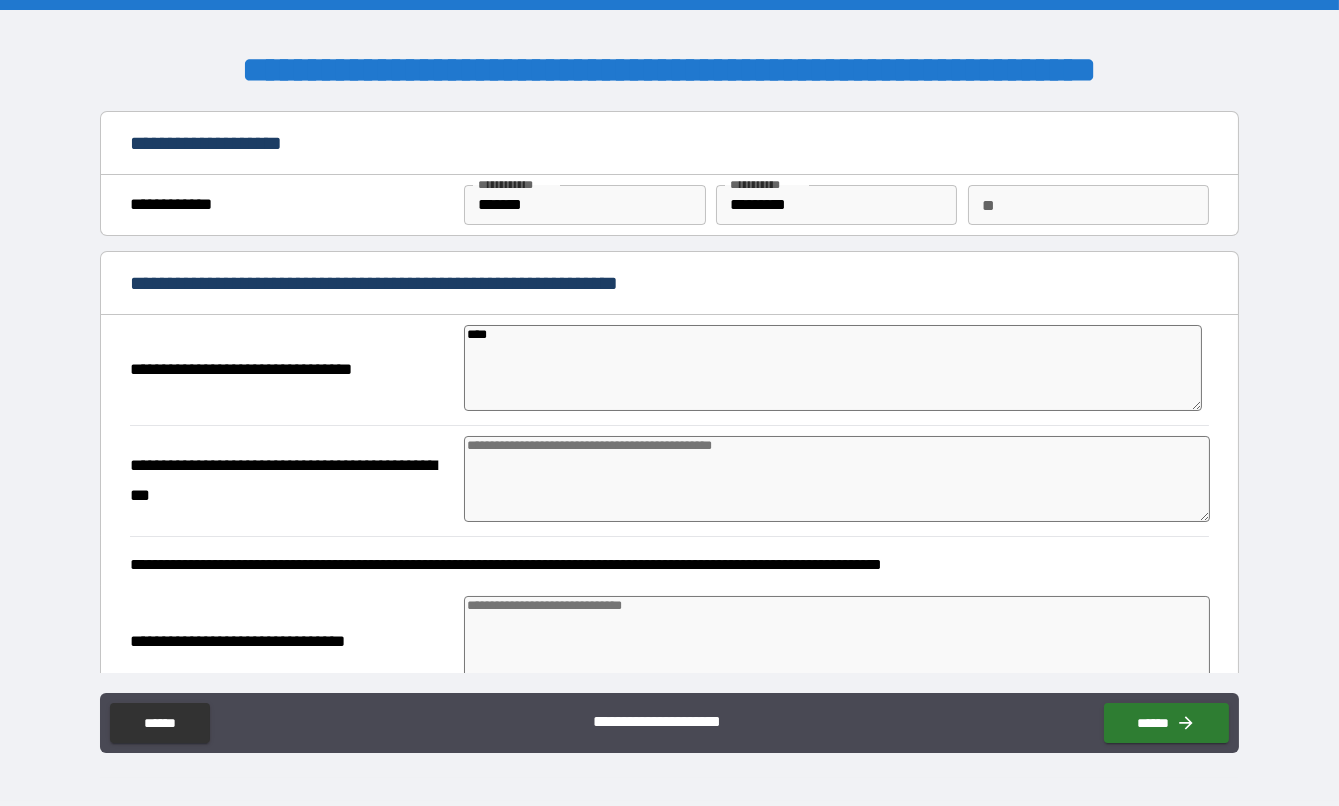 type on "*" 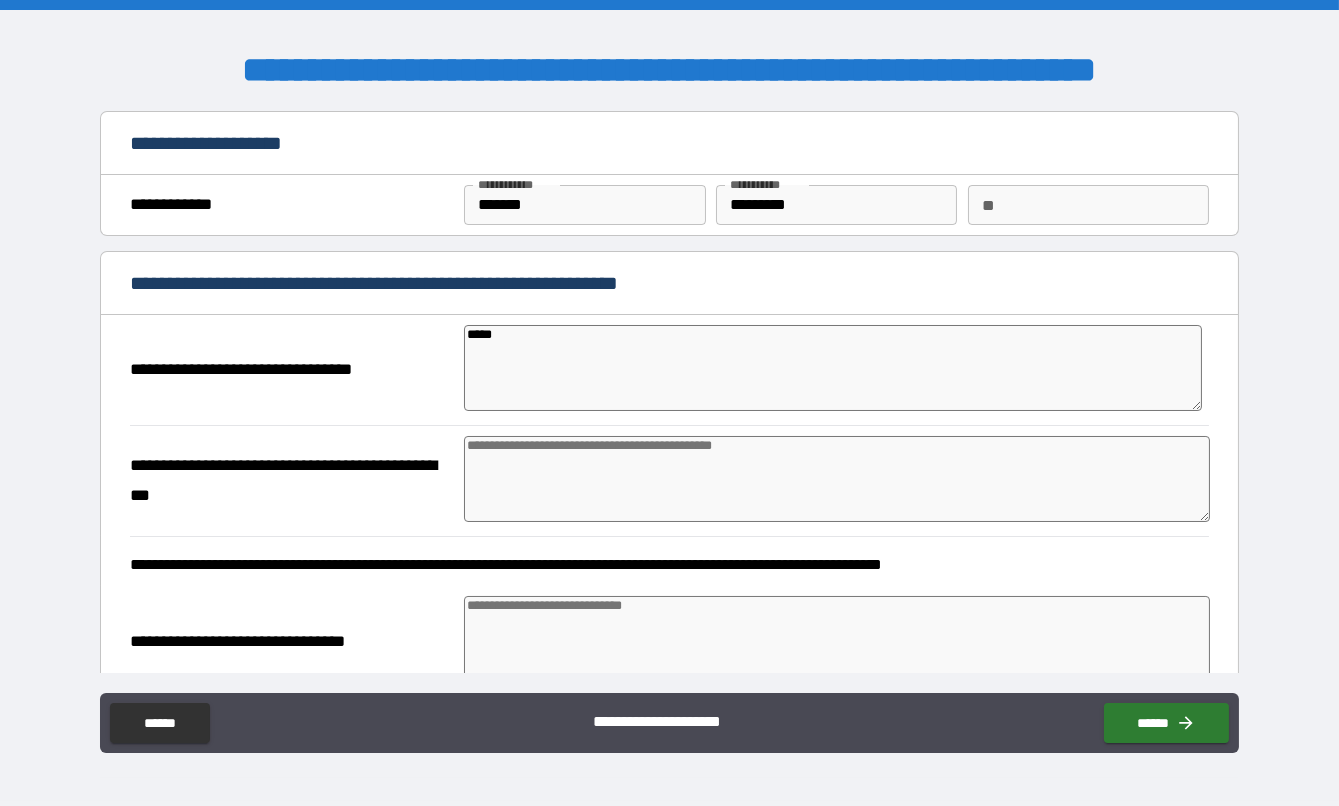 type on "******" 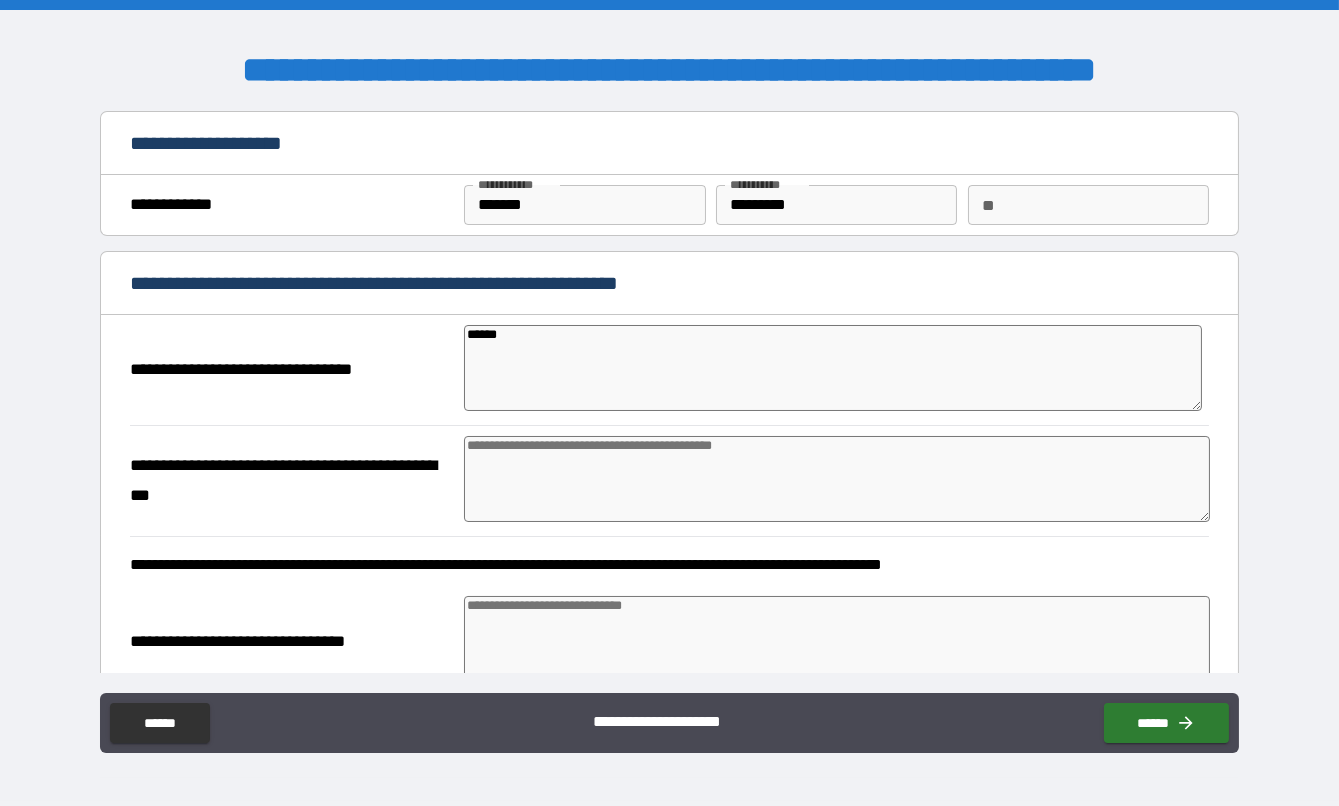 type on "*" 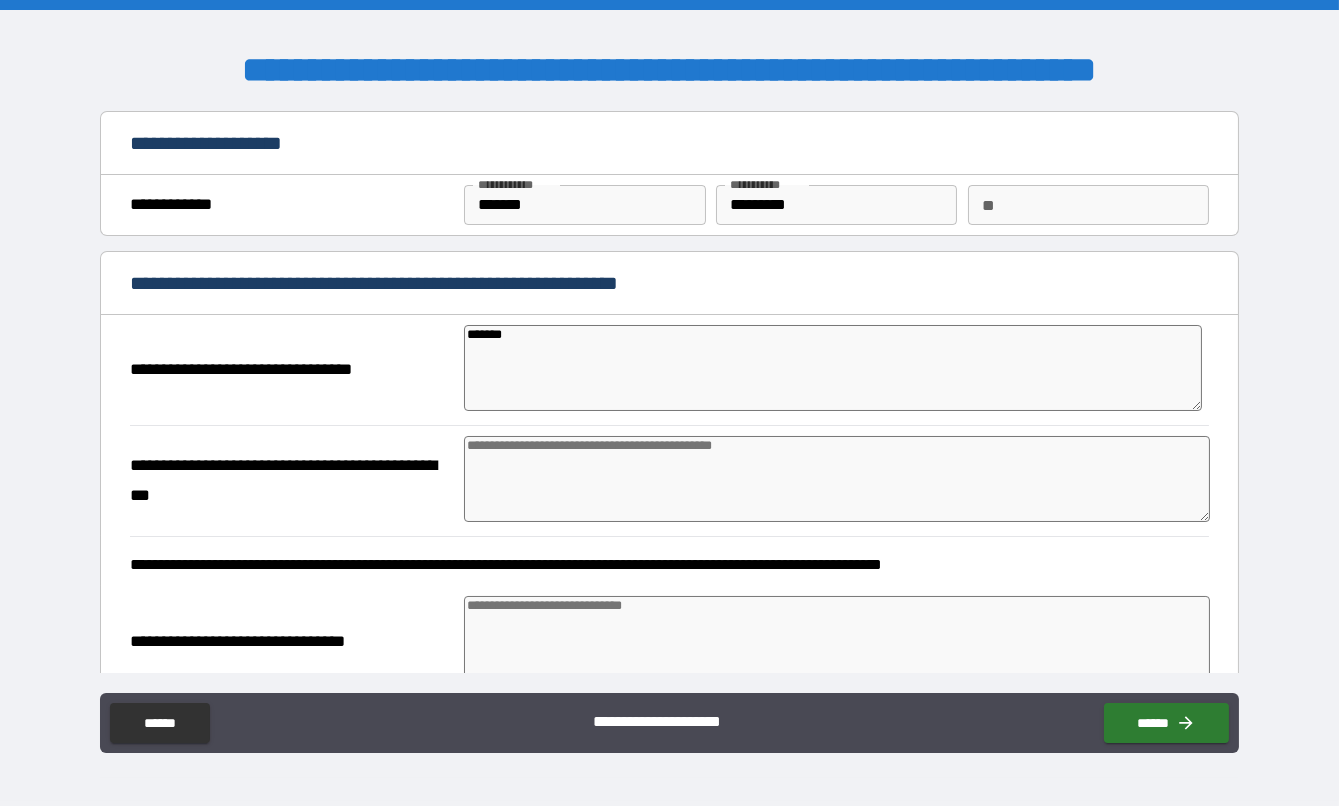 type on "*******" 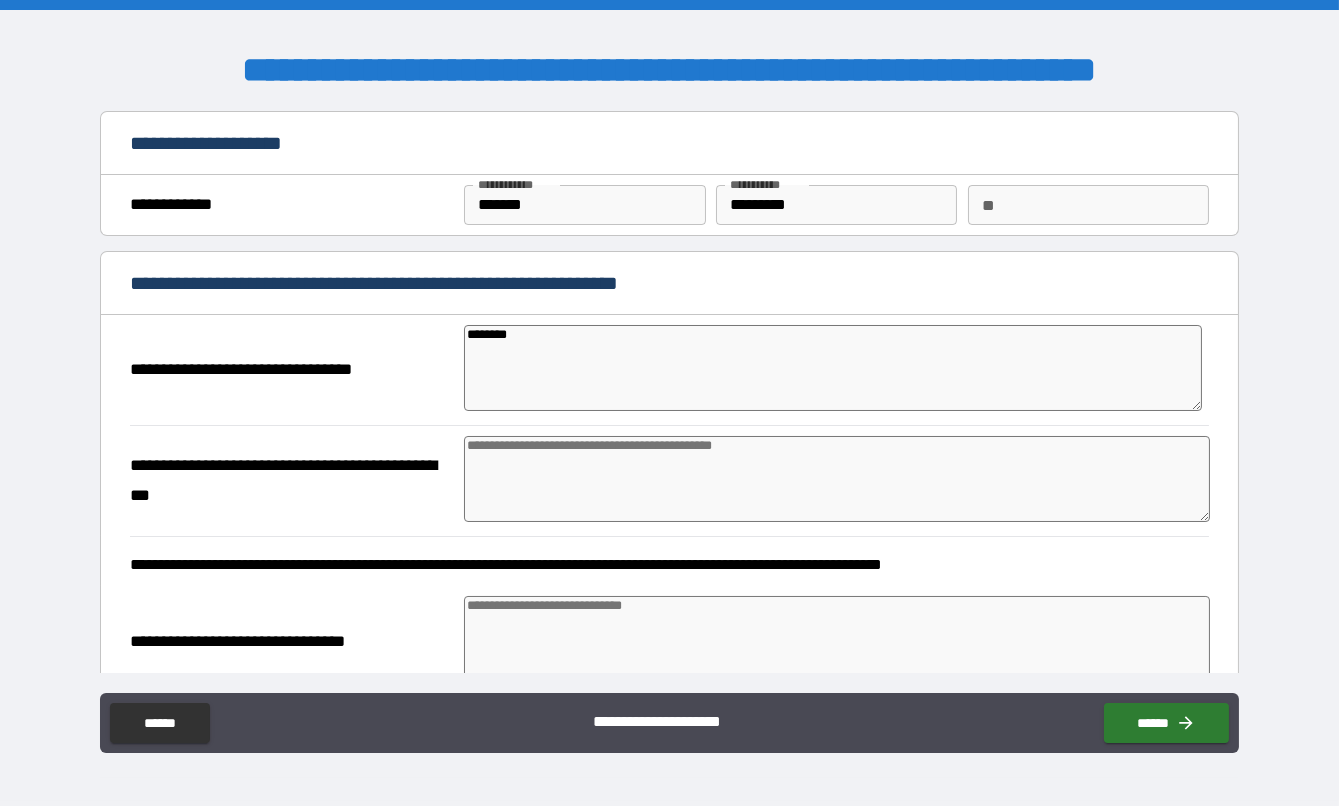 type on "*" 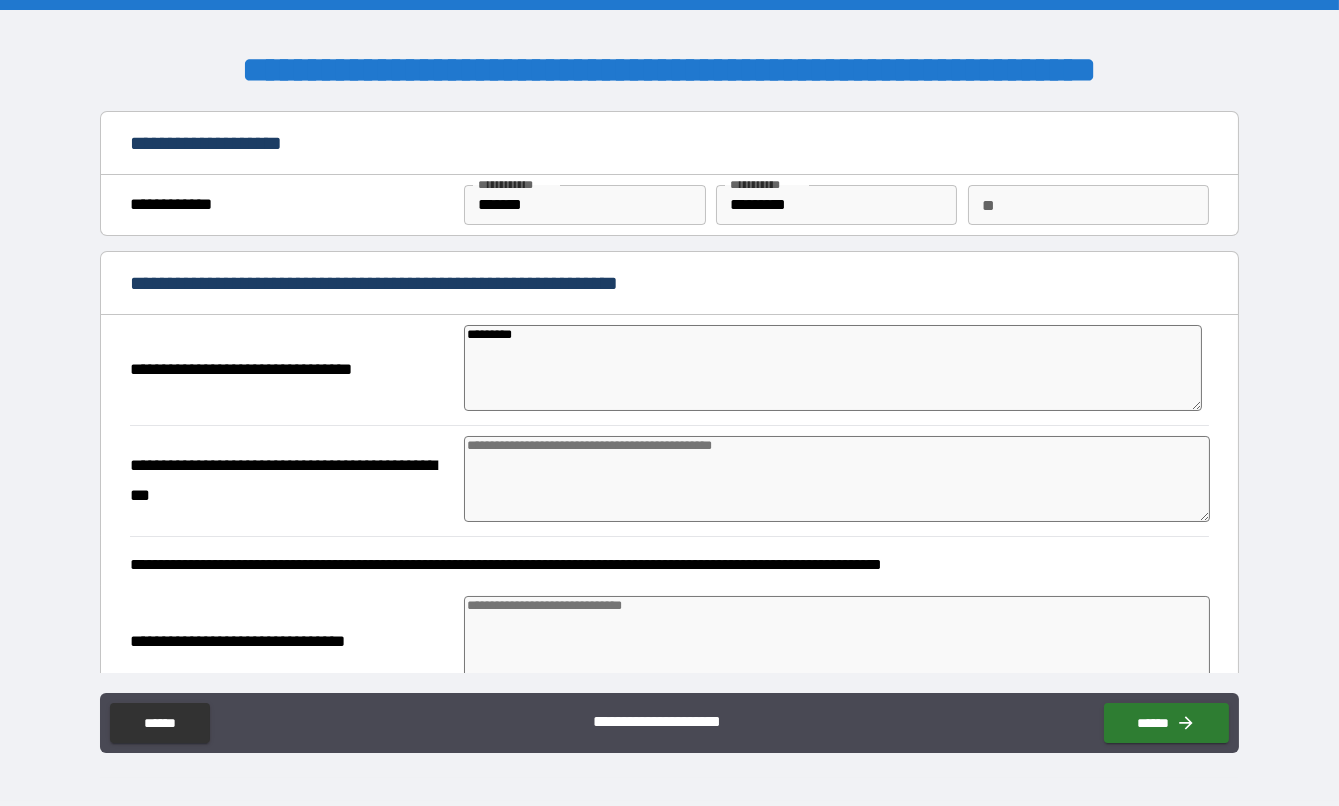 type on "*" 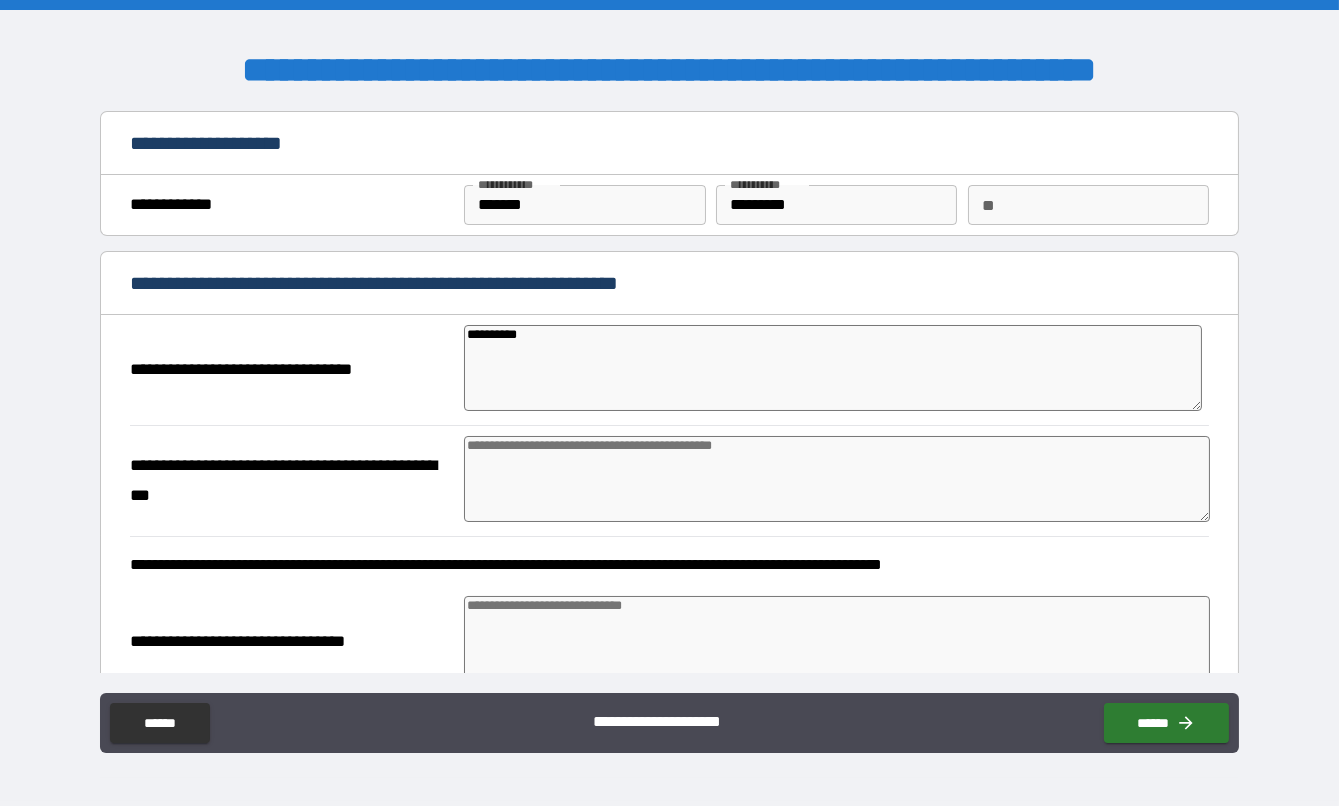 type on "**********" 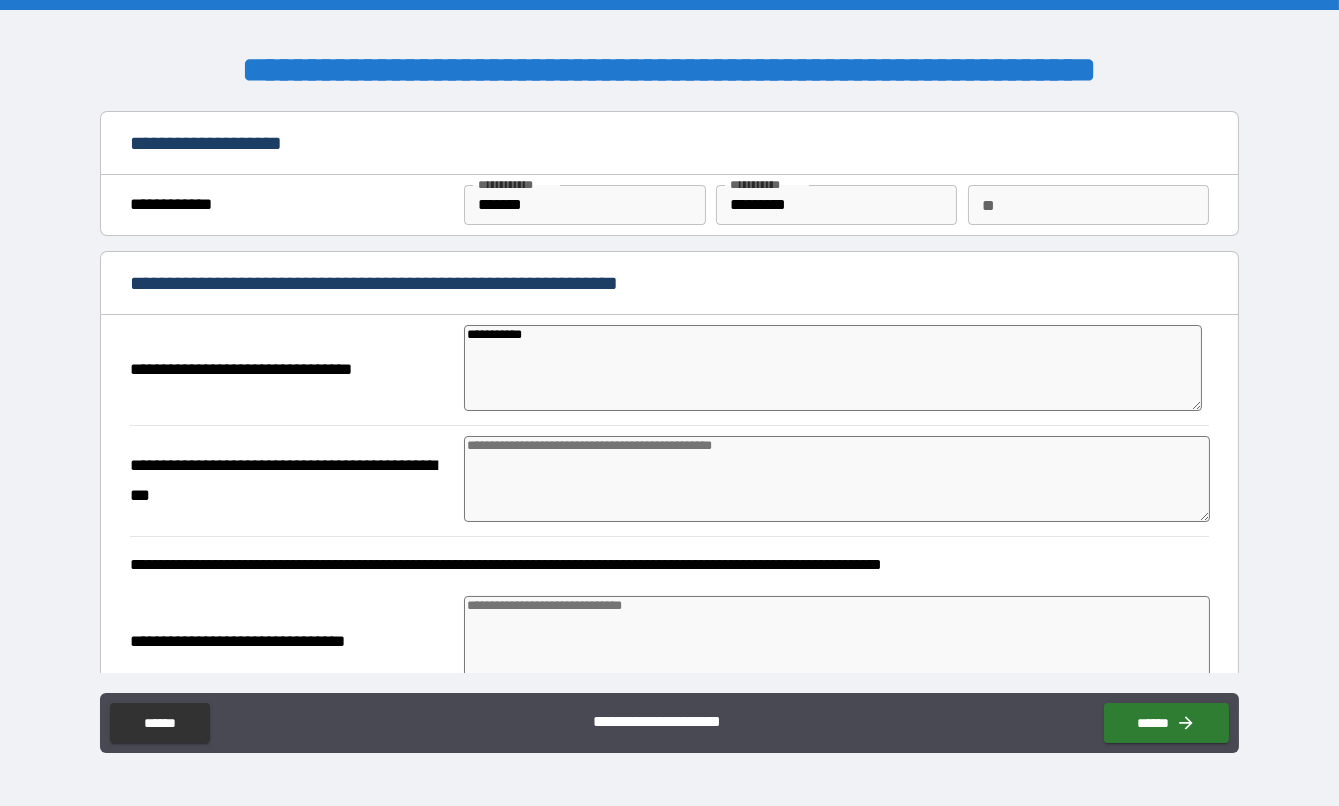 type on "*" 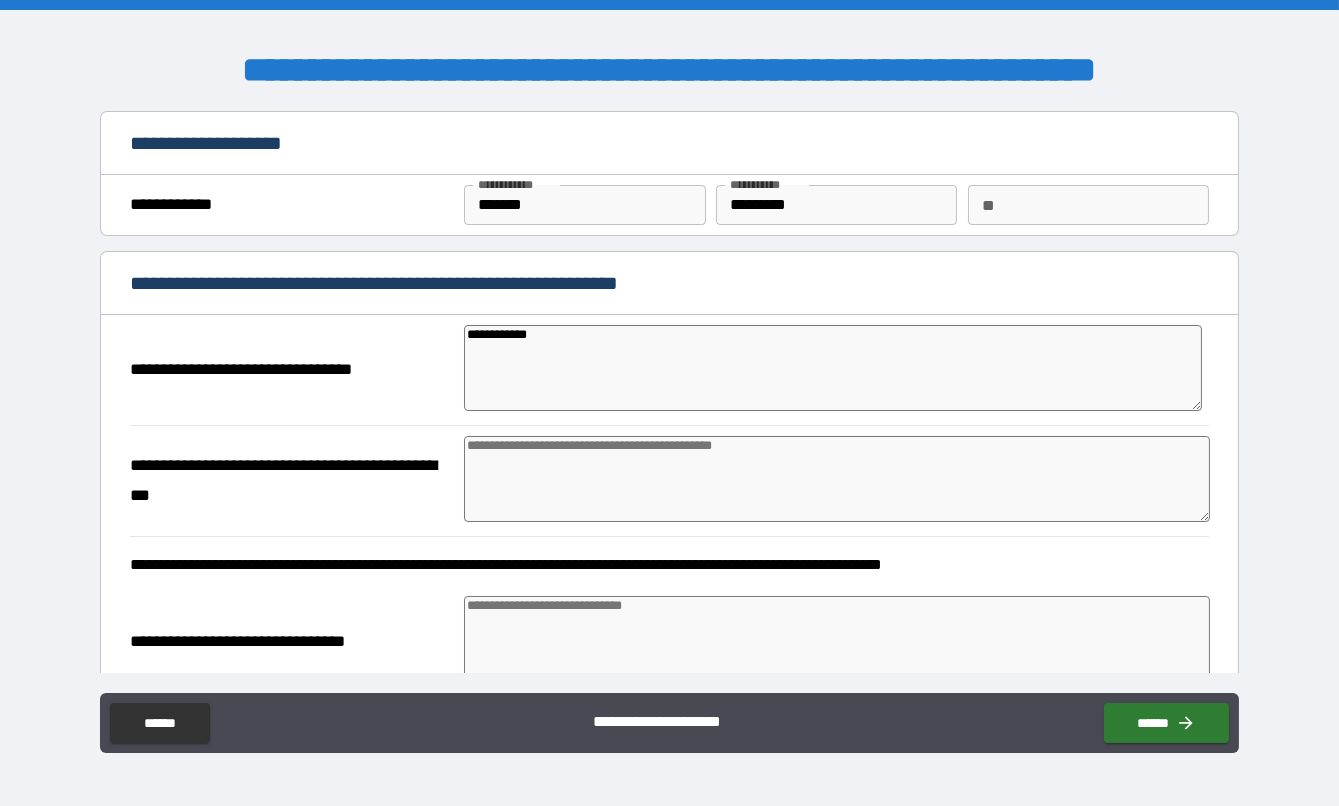 type on "*" 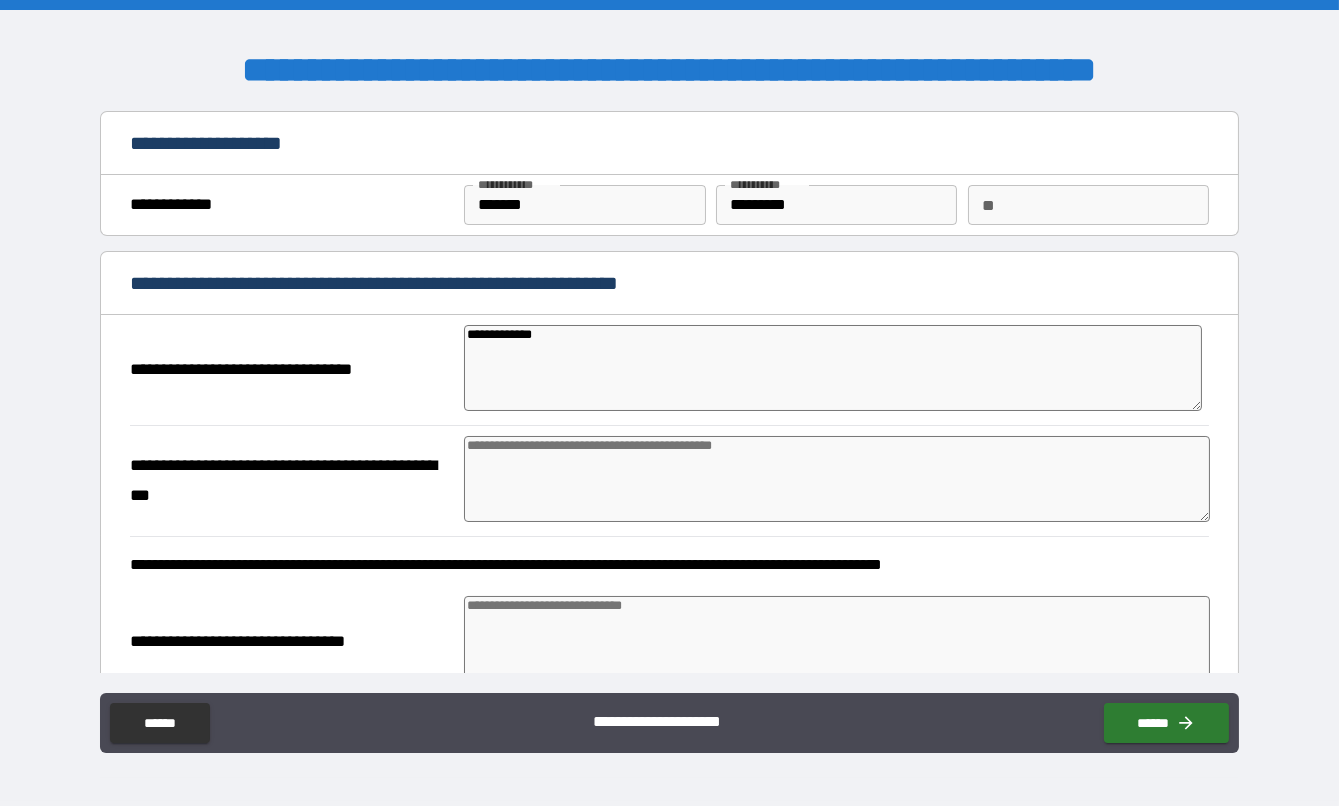 type on "**********" 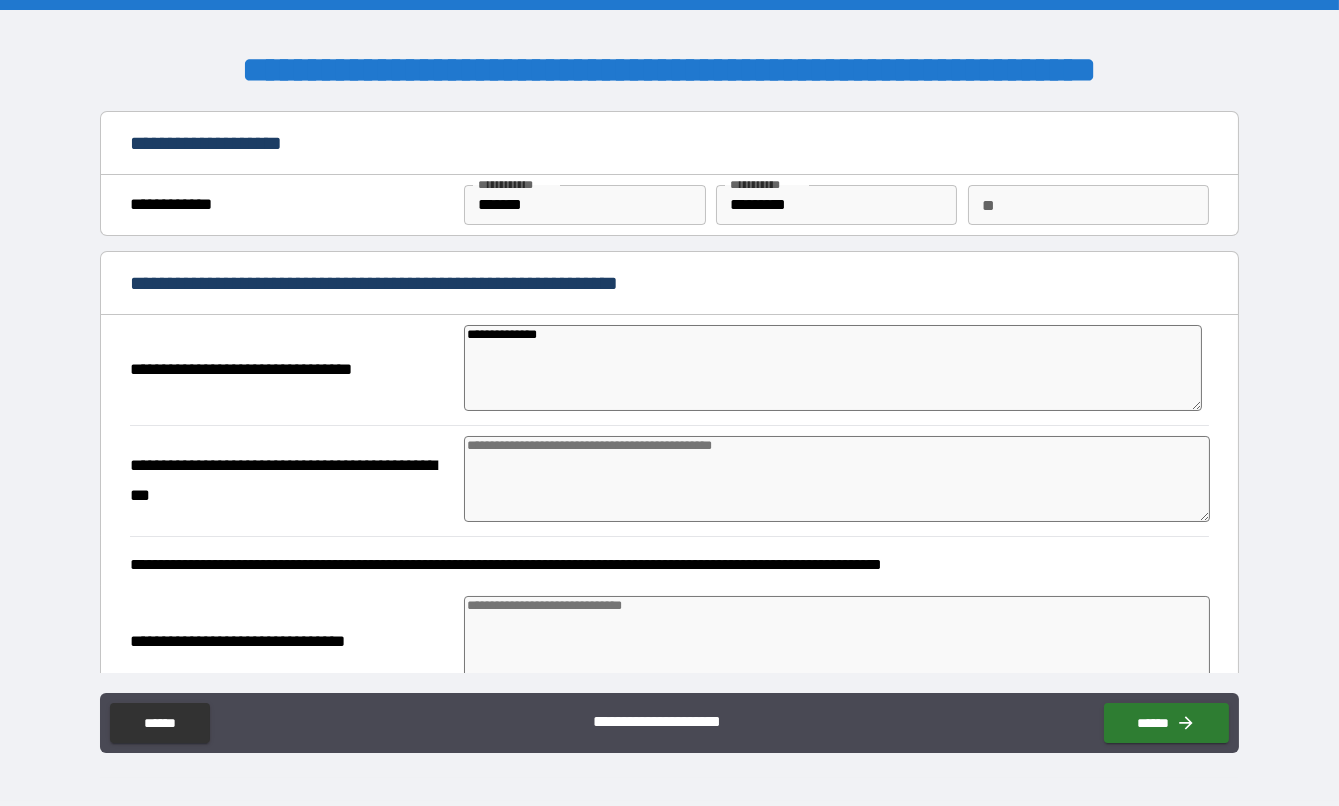 type on "*" 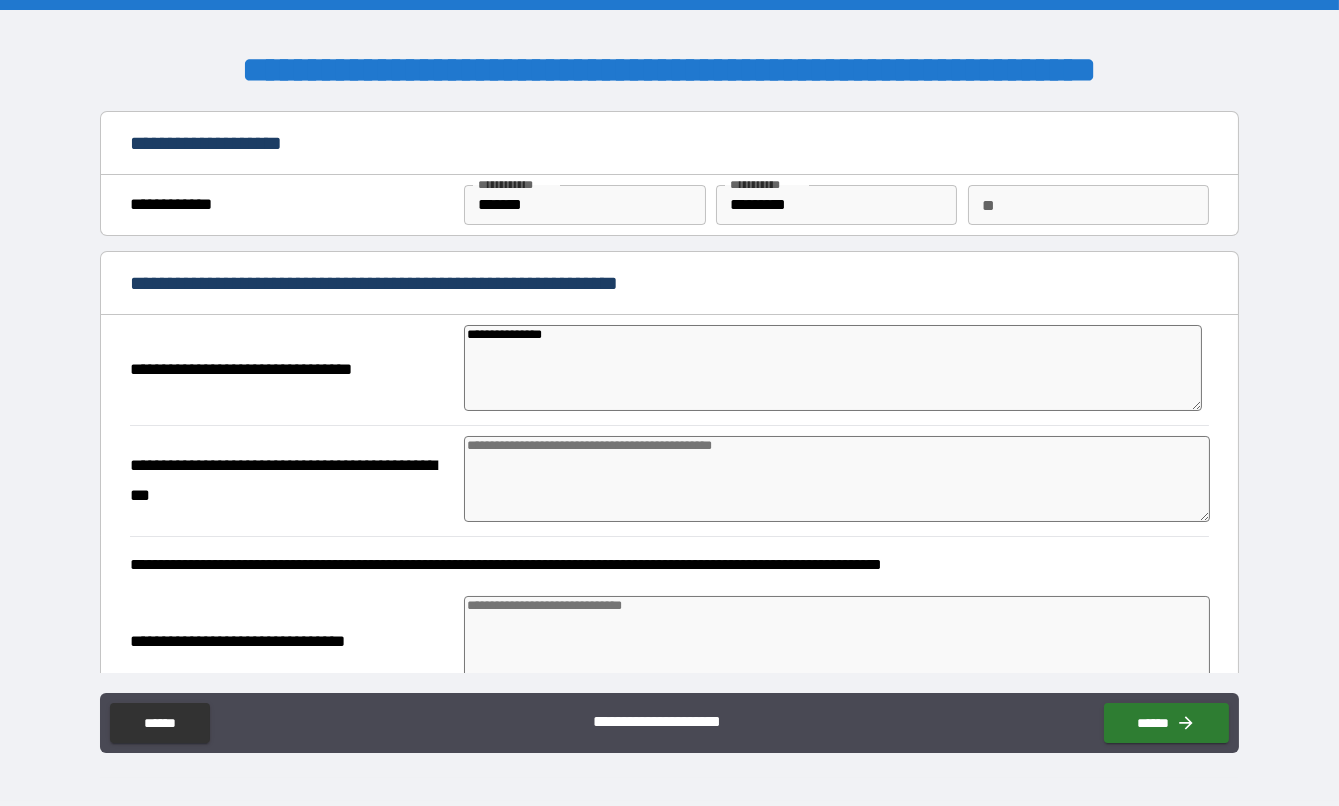 type on "*" 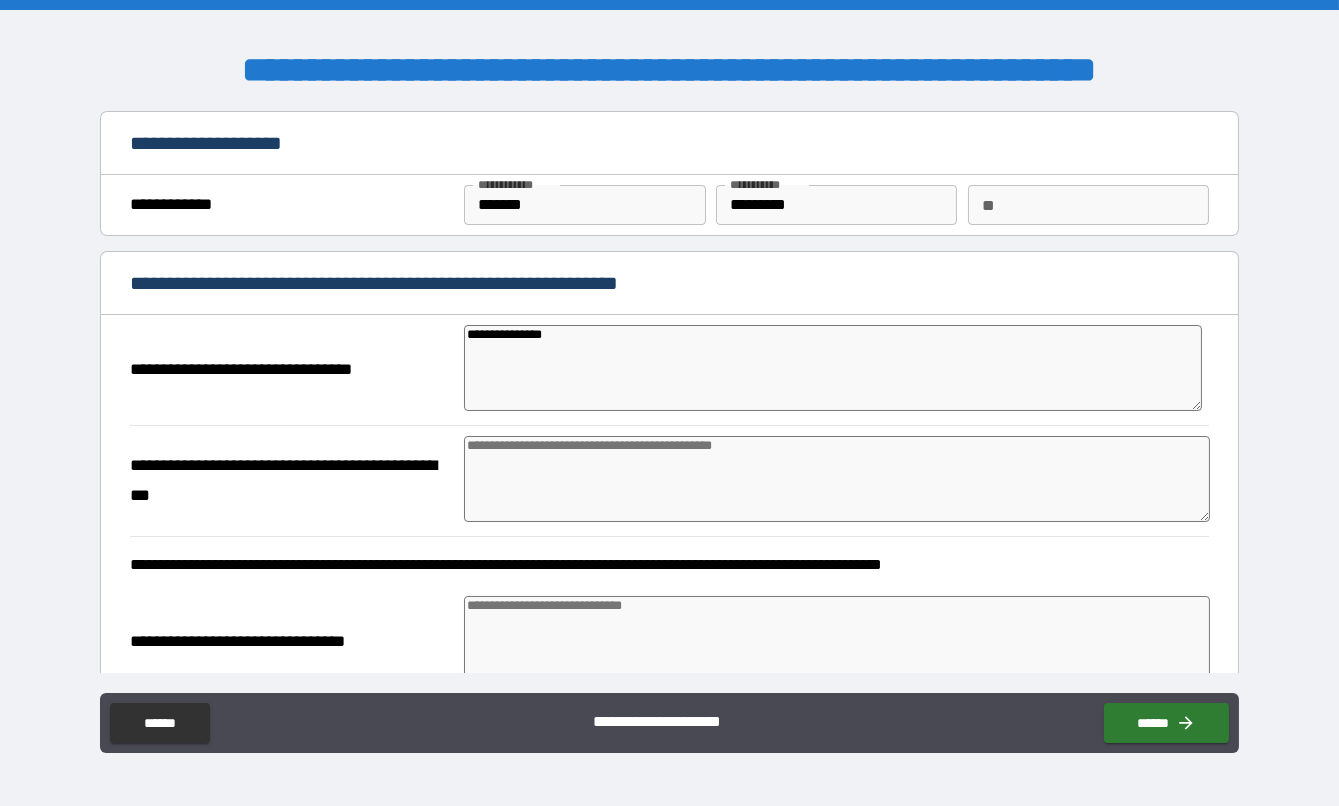 type on "**********" 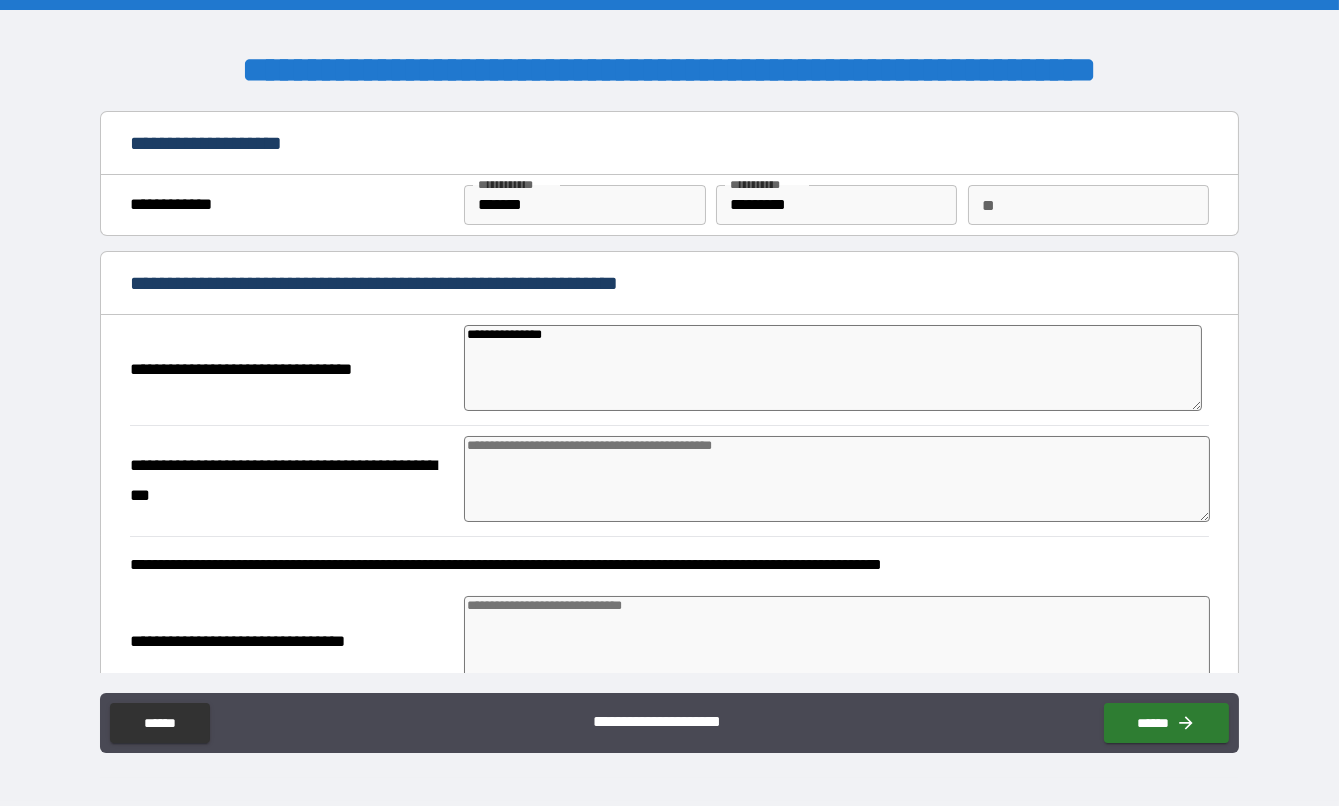 type on "*" 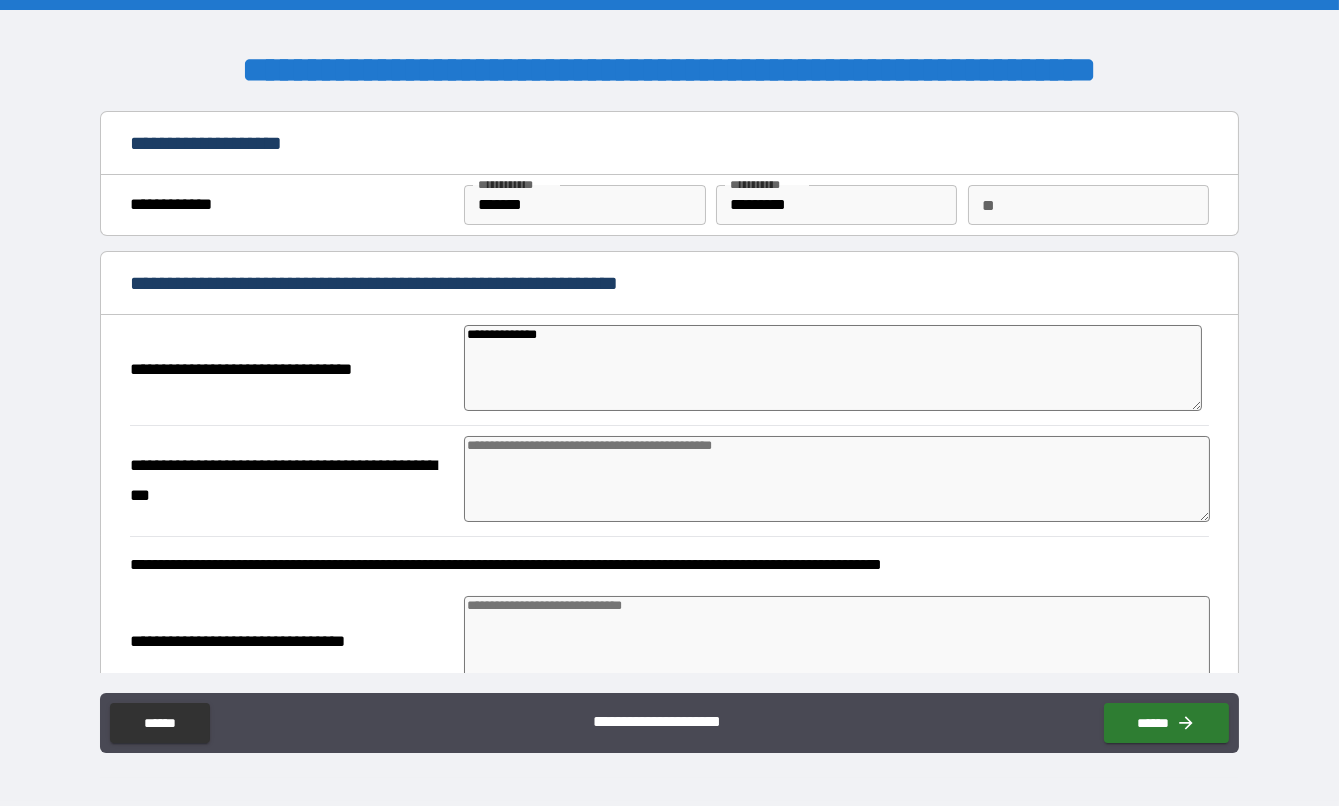 type on "*" 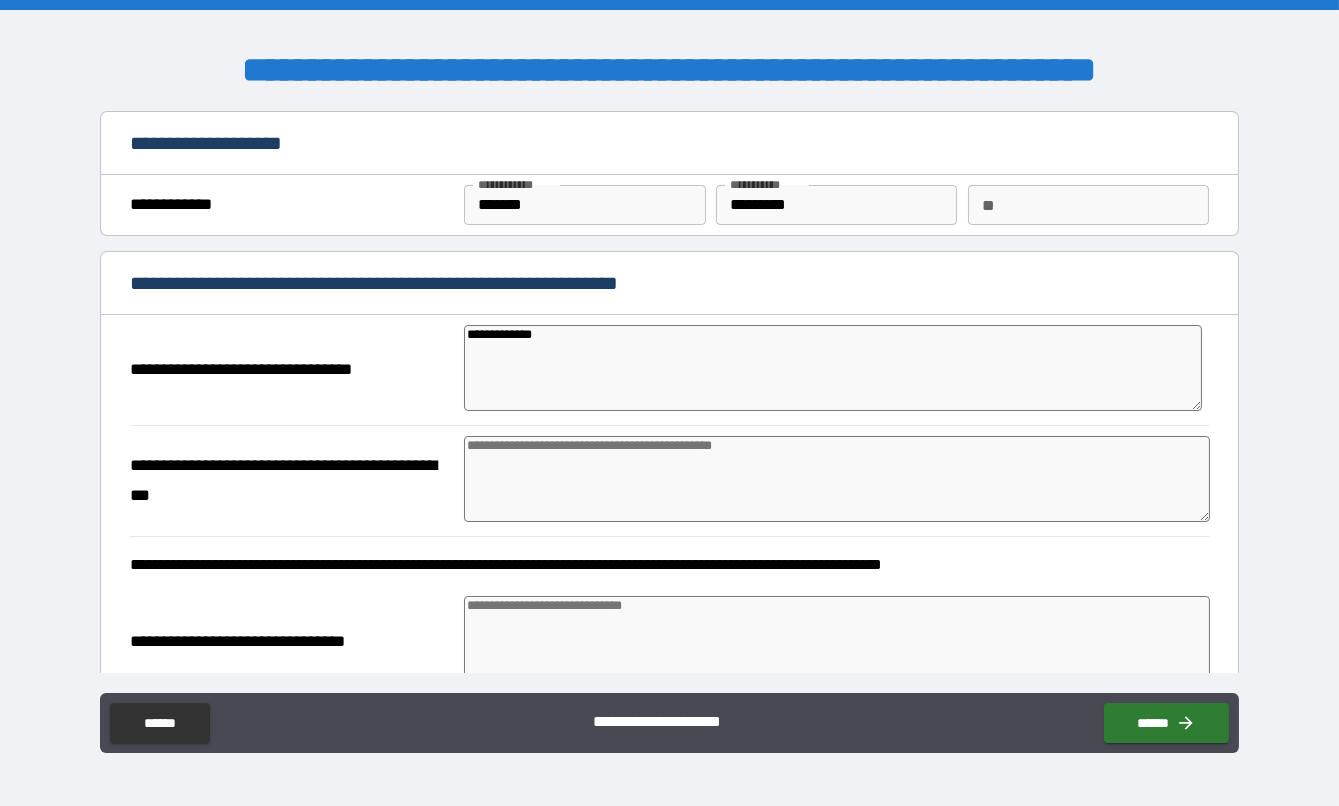 type on "**********" 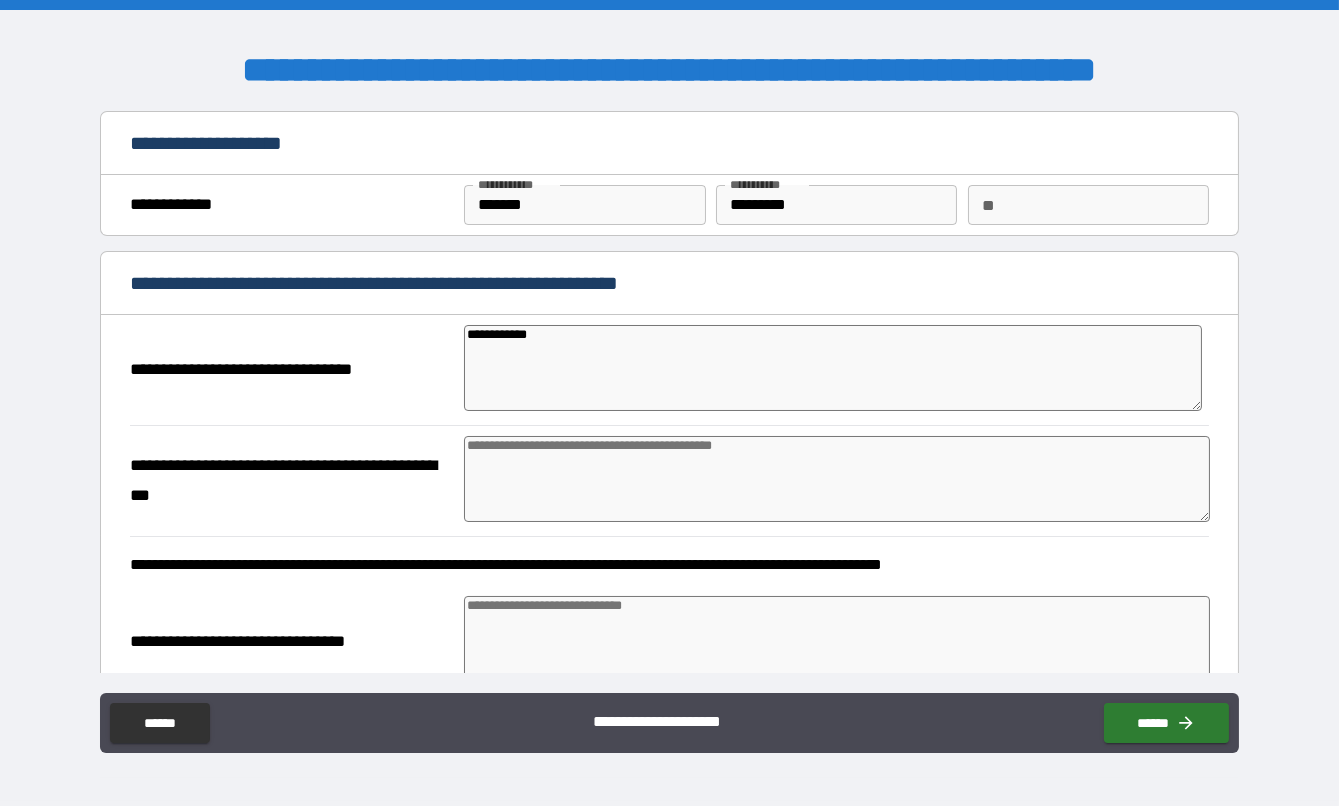 type on "*" 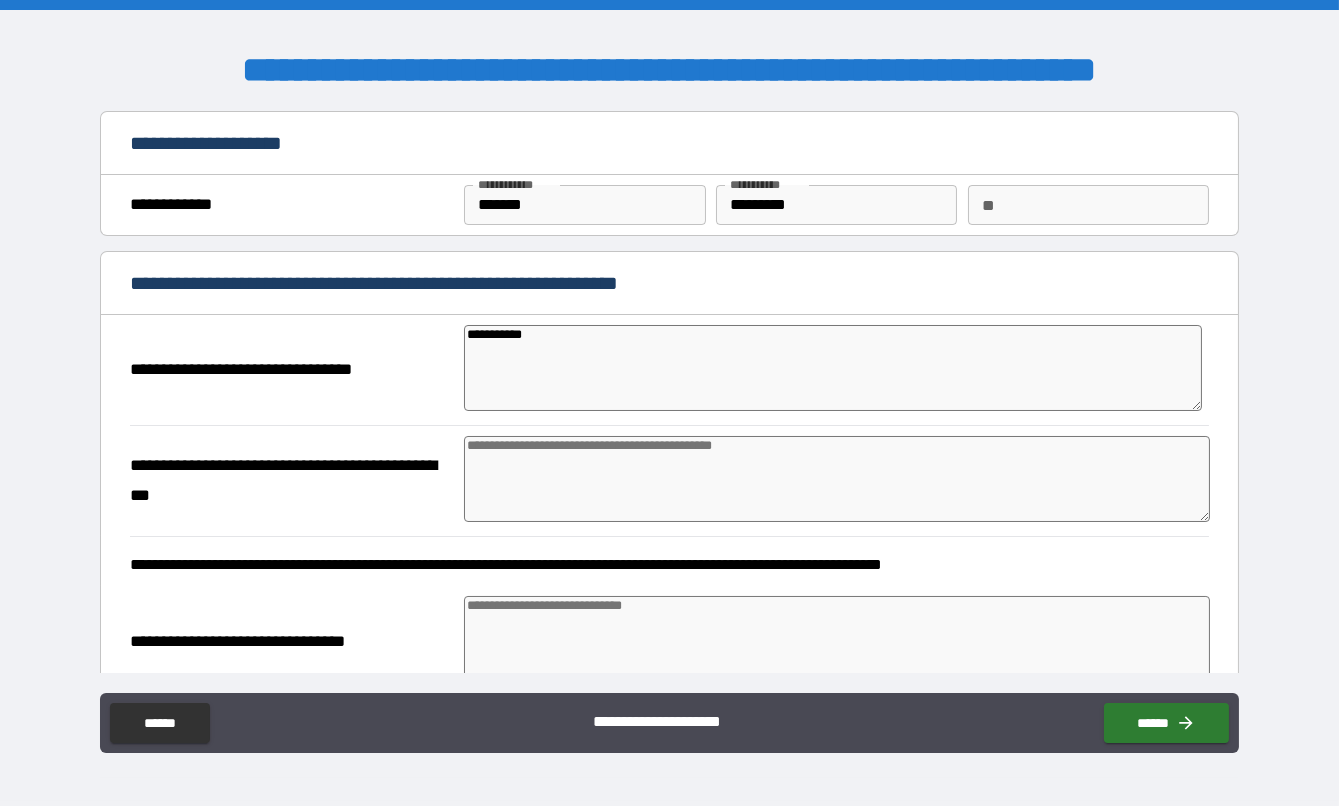 type on "*" 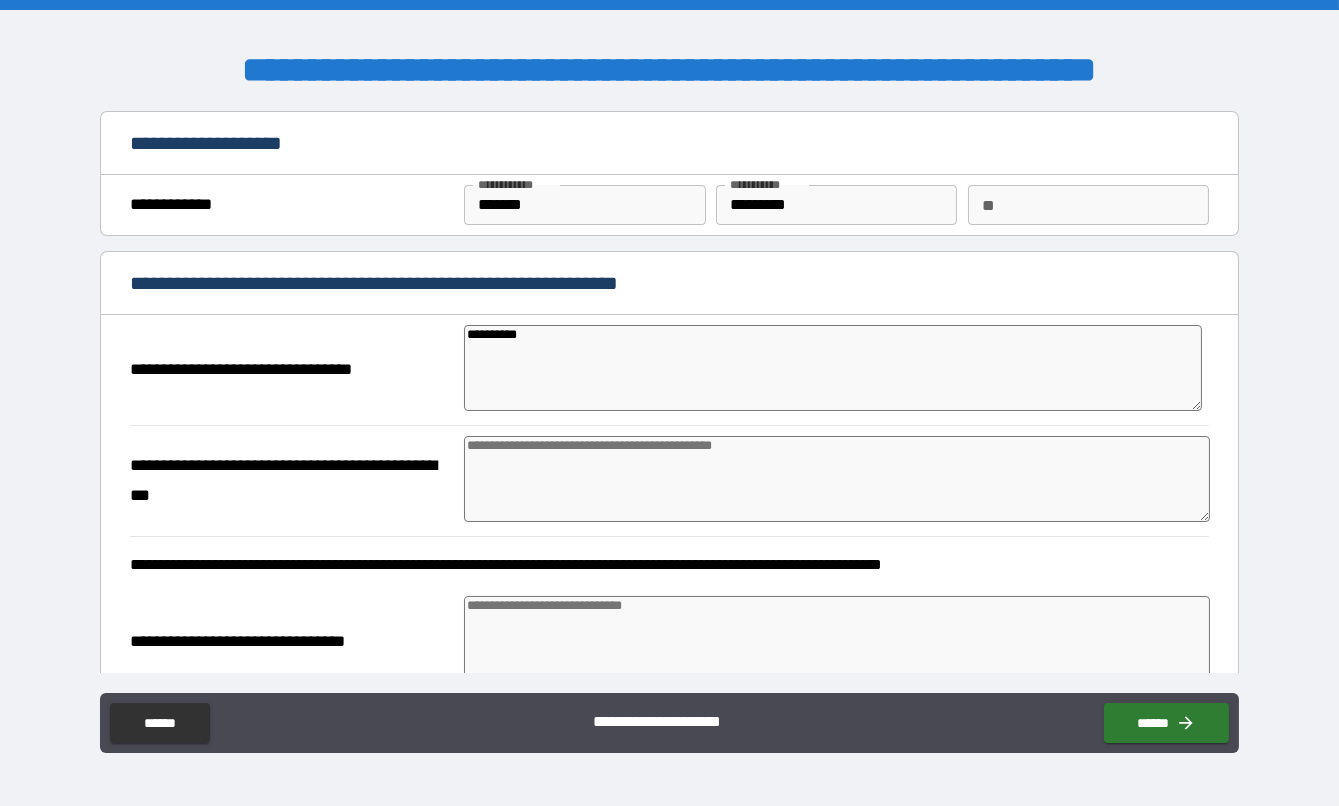 type on "*" 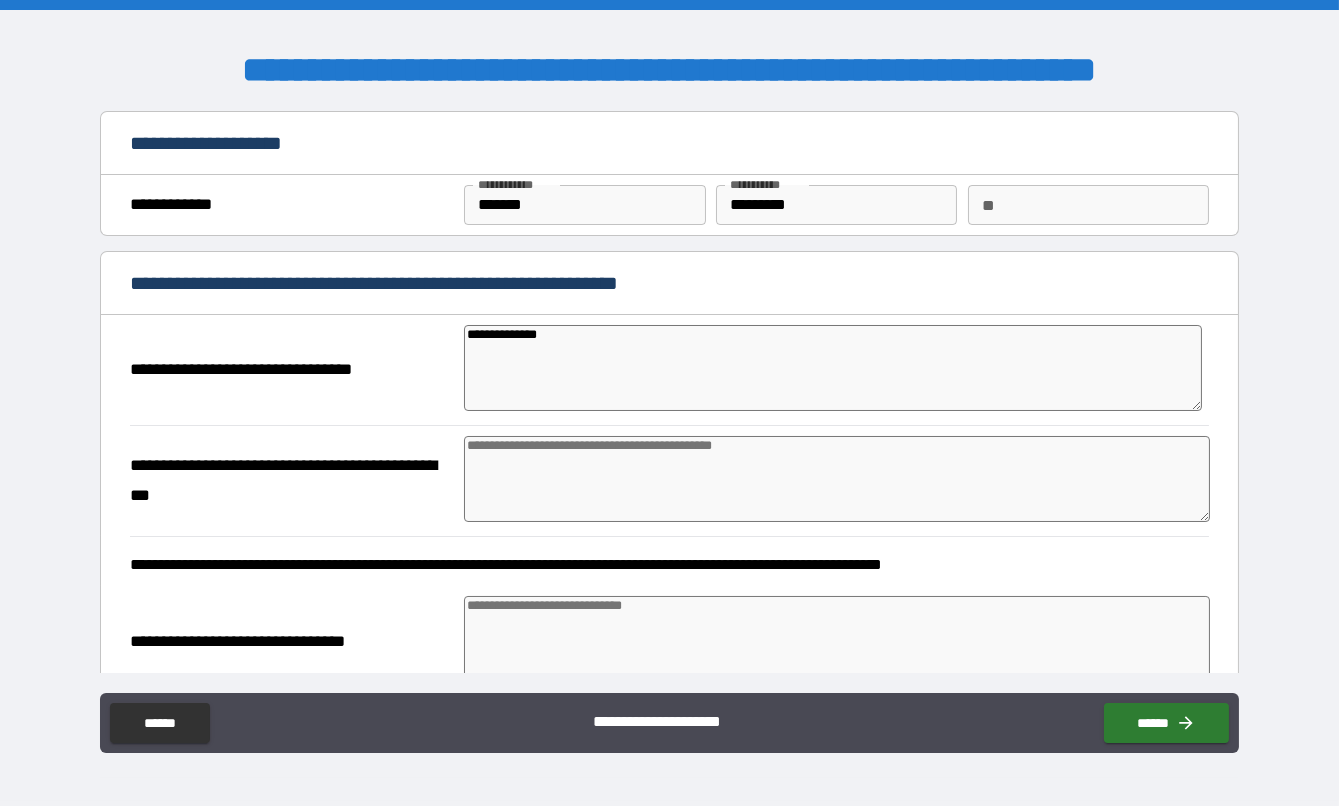 click at bounding box center [837, 479] 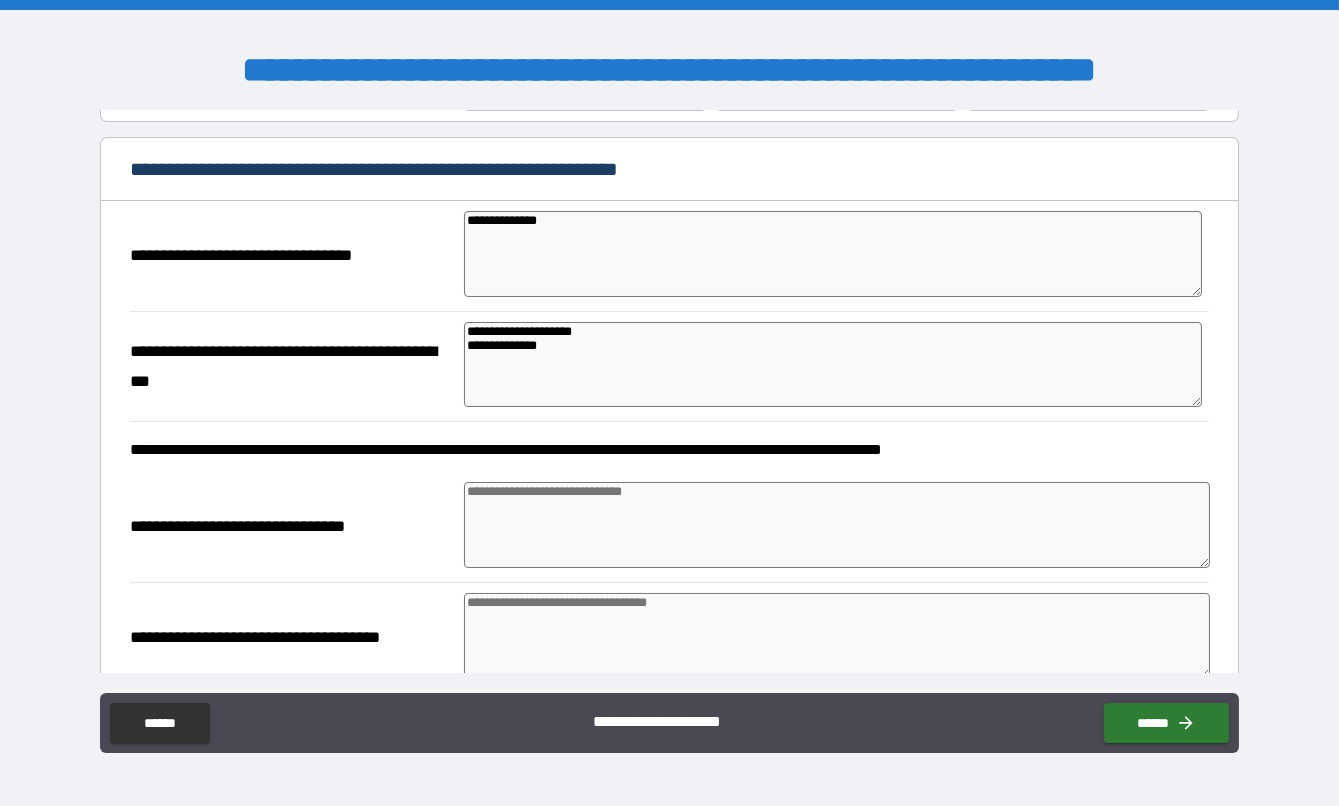 scroll, scrollTop: 122, scrollLeft: 0, axis: vertical 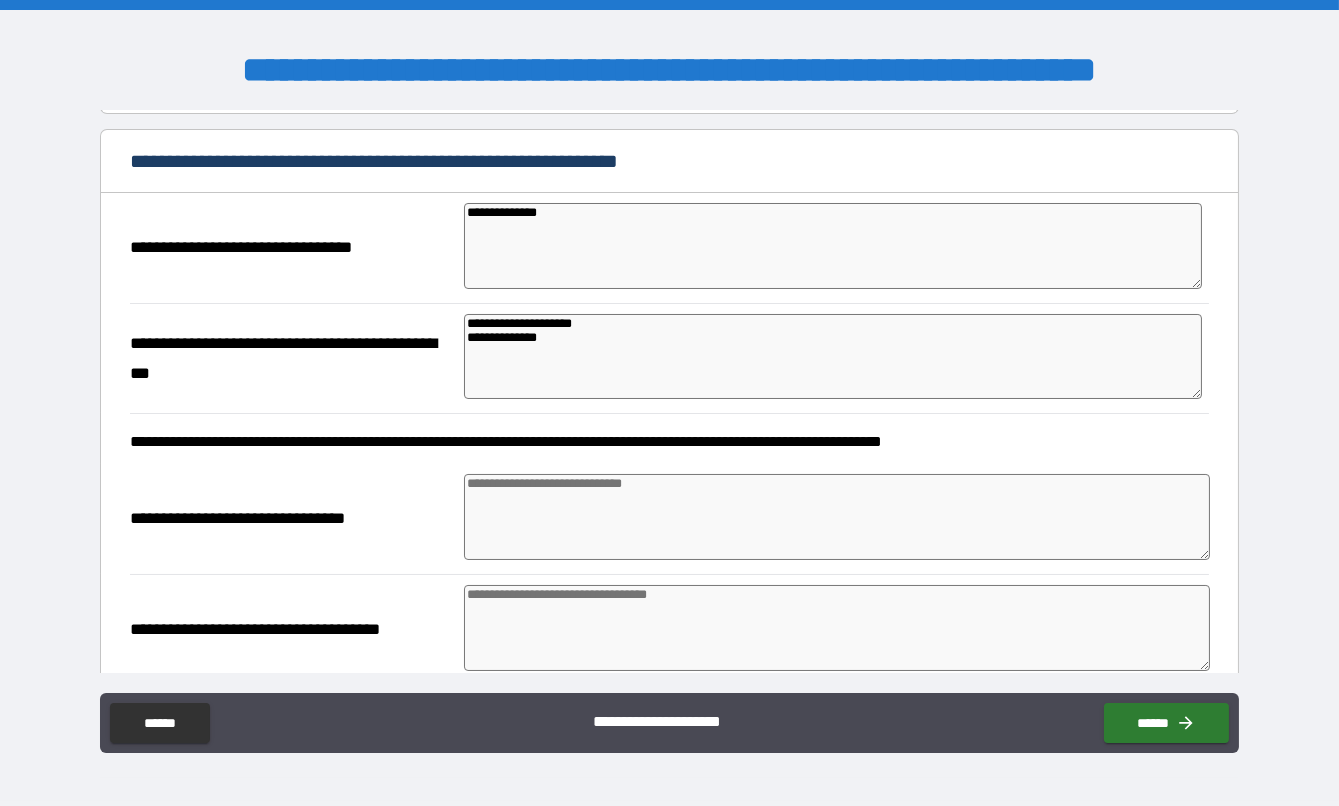 click at bounding box center (837, 517) 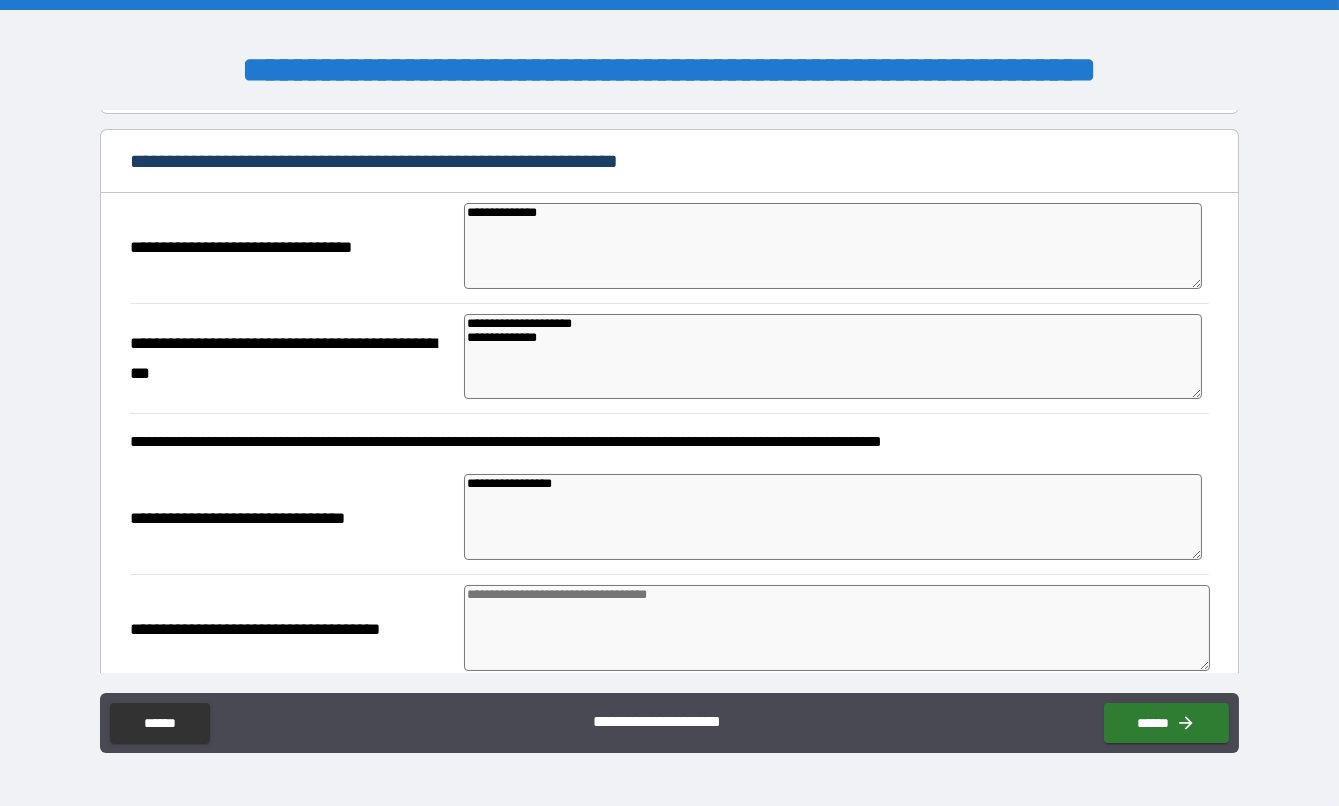 click at bounding box center (837, 628) 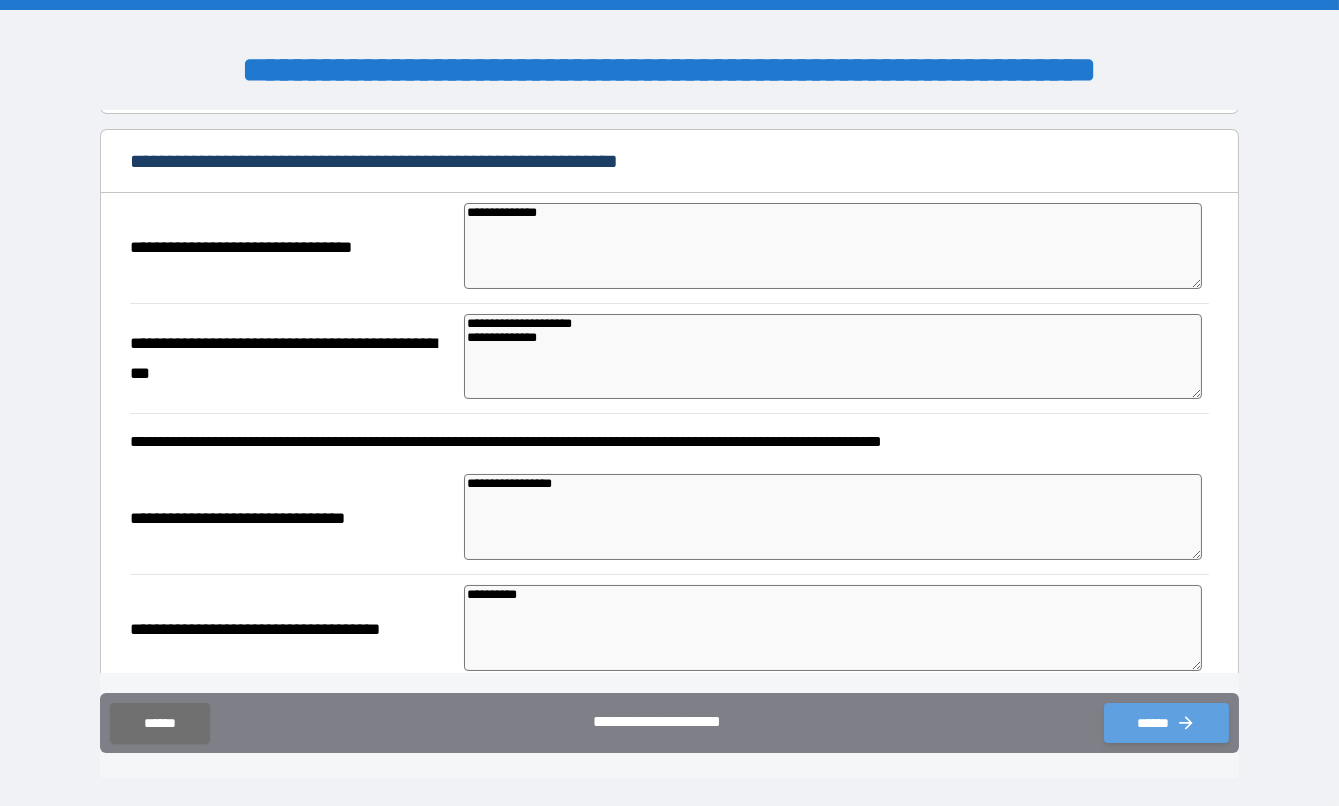 click on "******" at bounding box center [1166, 723] 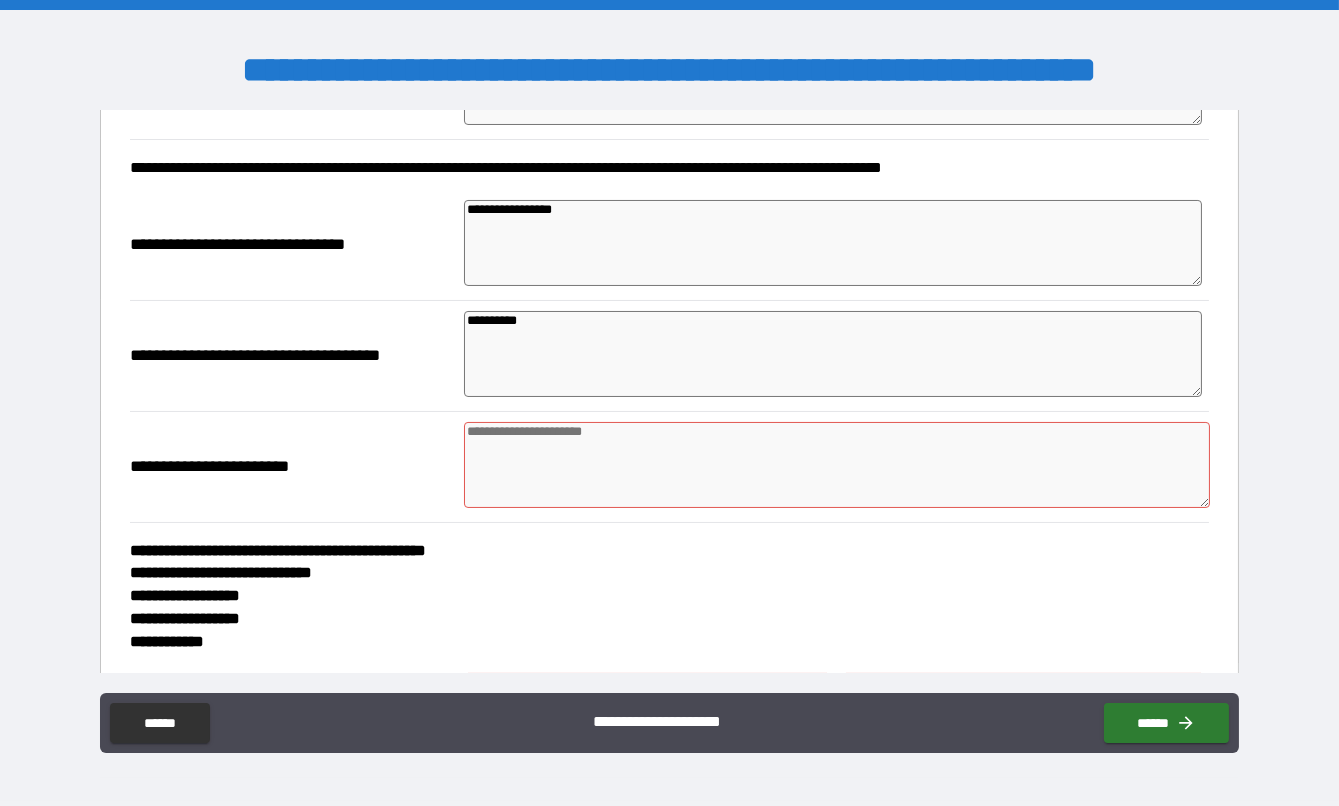 scroll, scrollTop: 401, scrollLeft: 0, axis: vertical 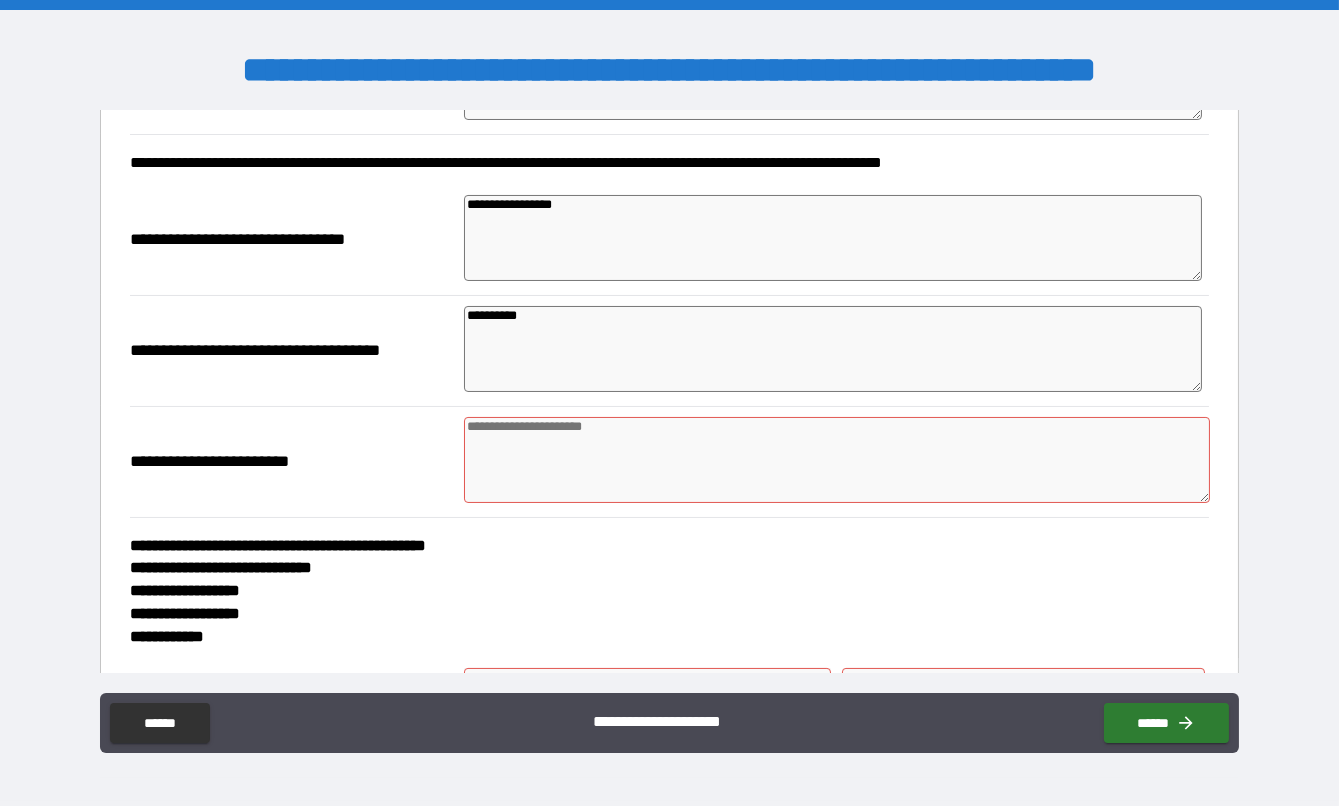 click at bounding box center (837, 460) 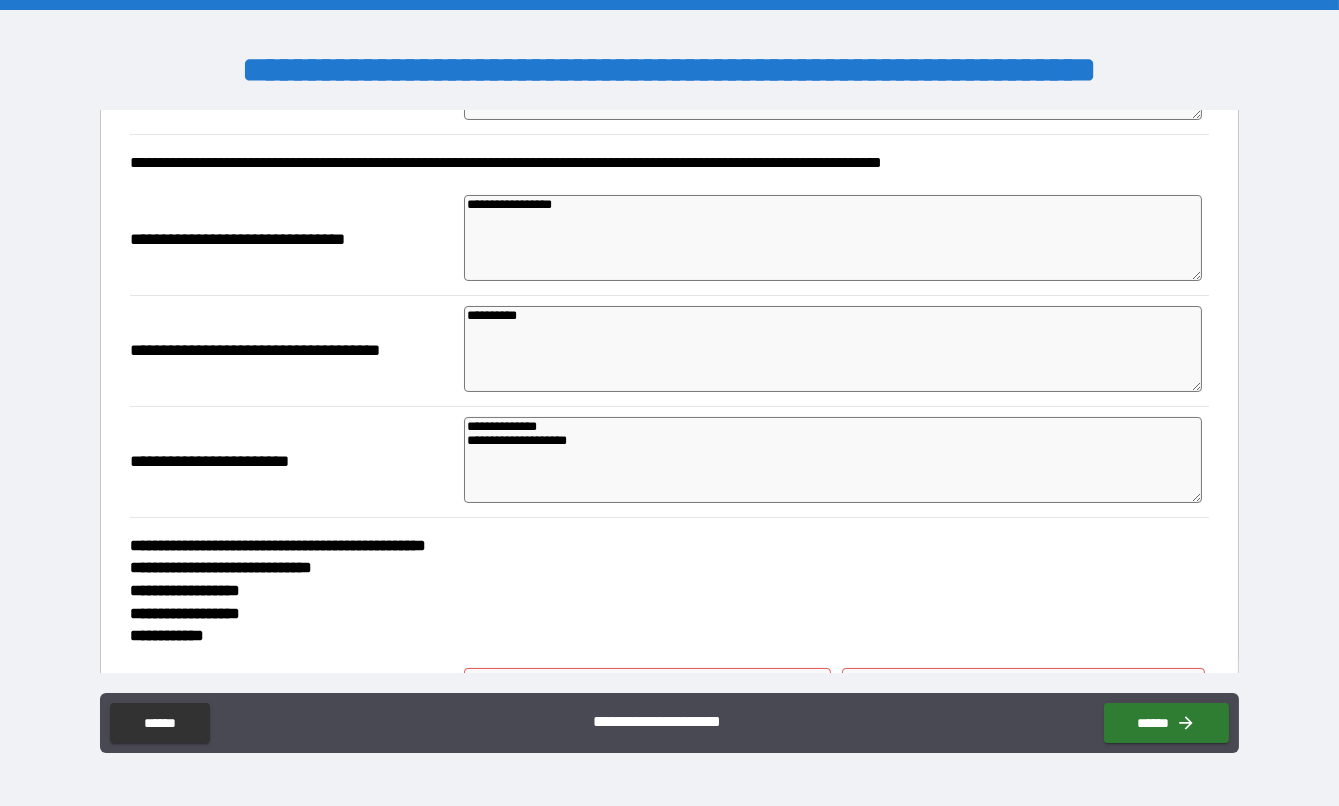 scroll, scrollTop: 464, scrollLeft: 0, axis: vertical 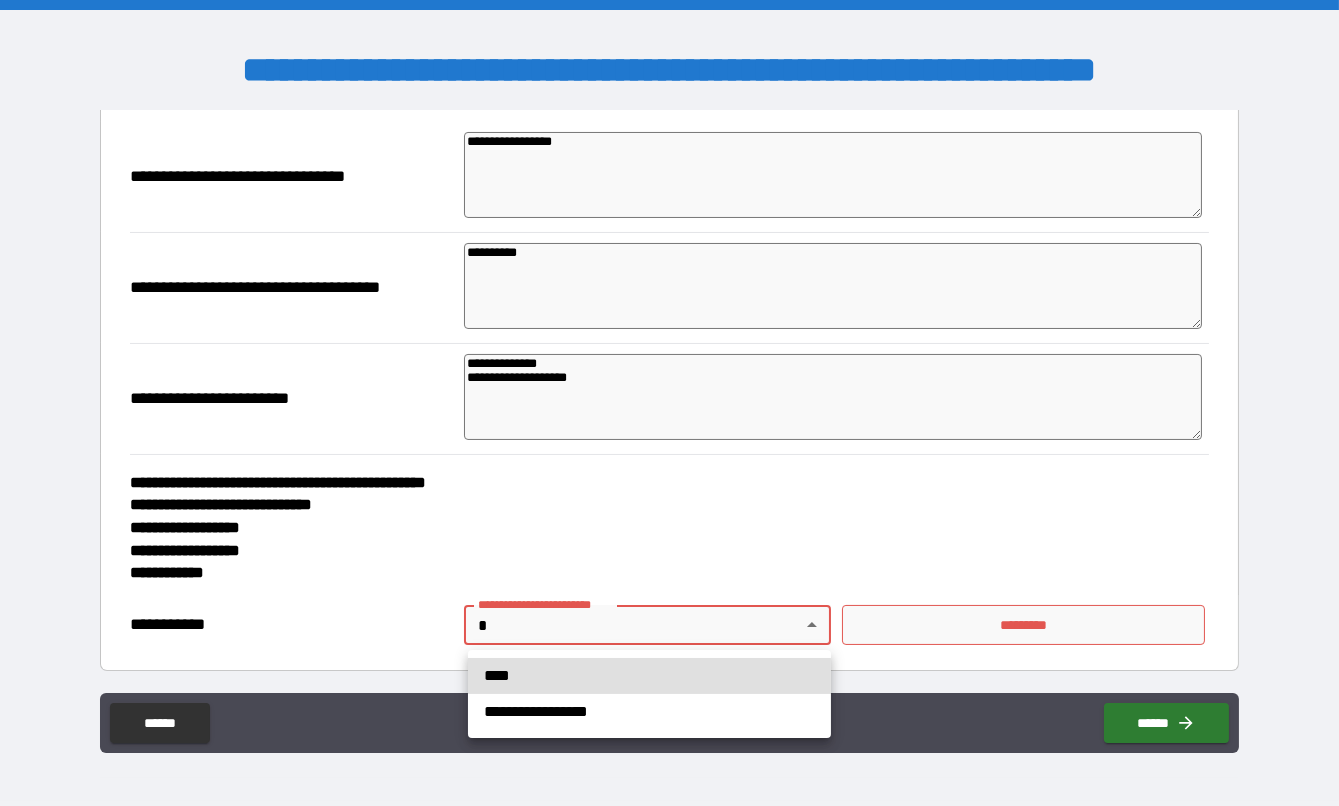 click on "**********" at bounding box center (669, 403) 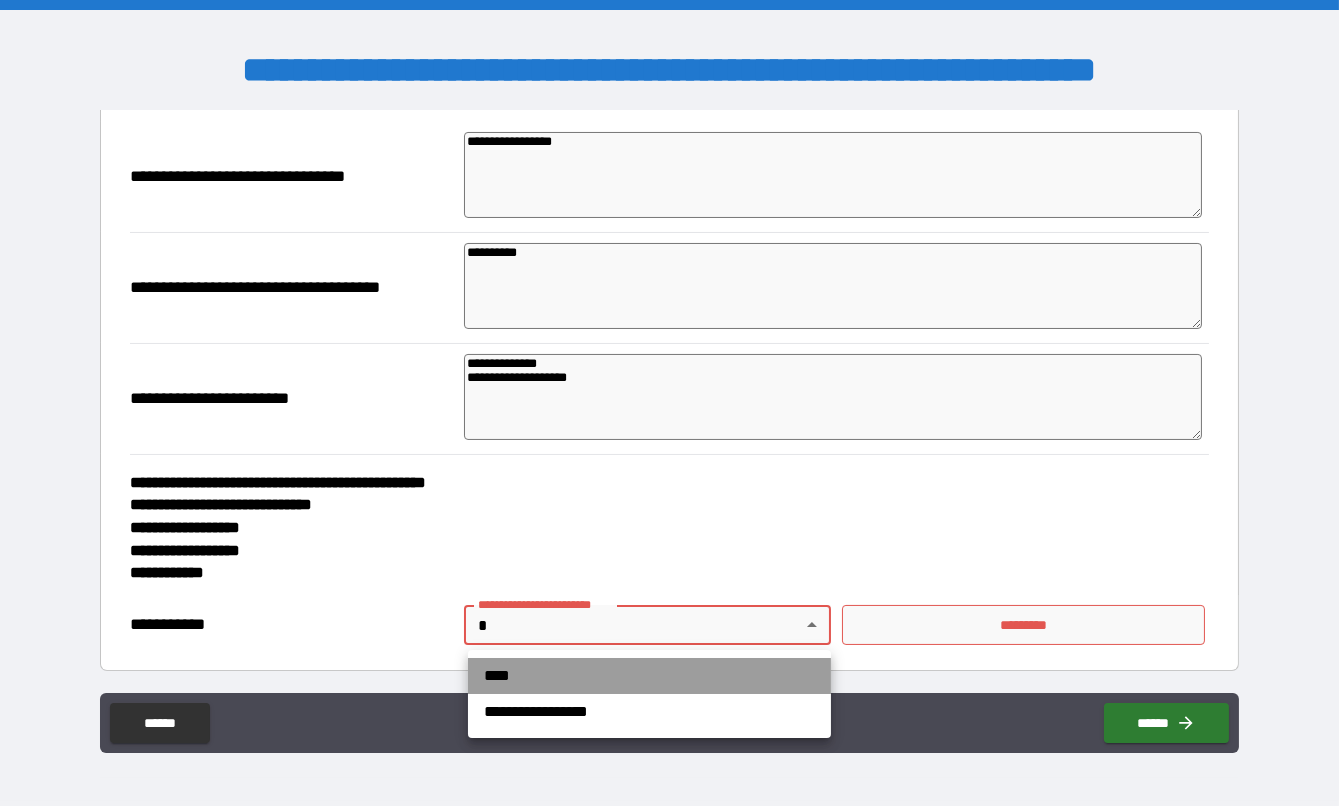 click on "****" at bounding box center [649, 676] 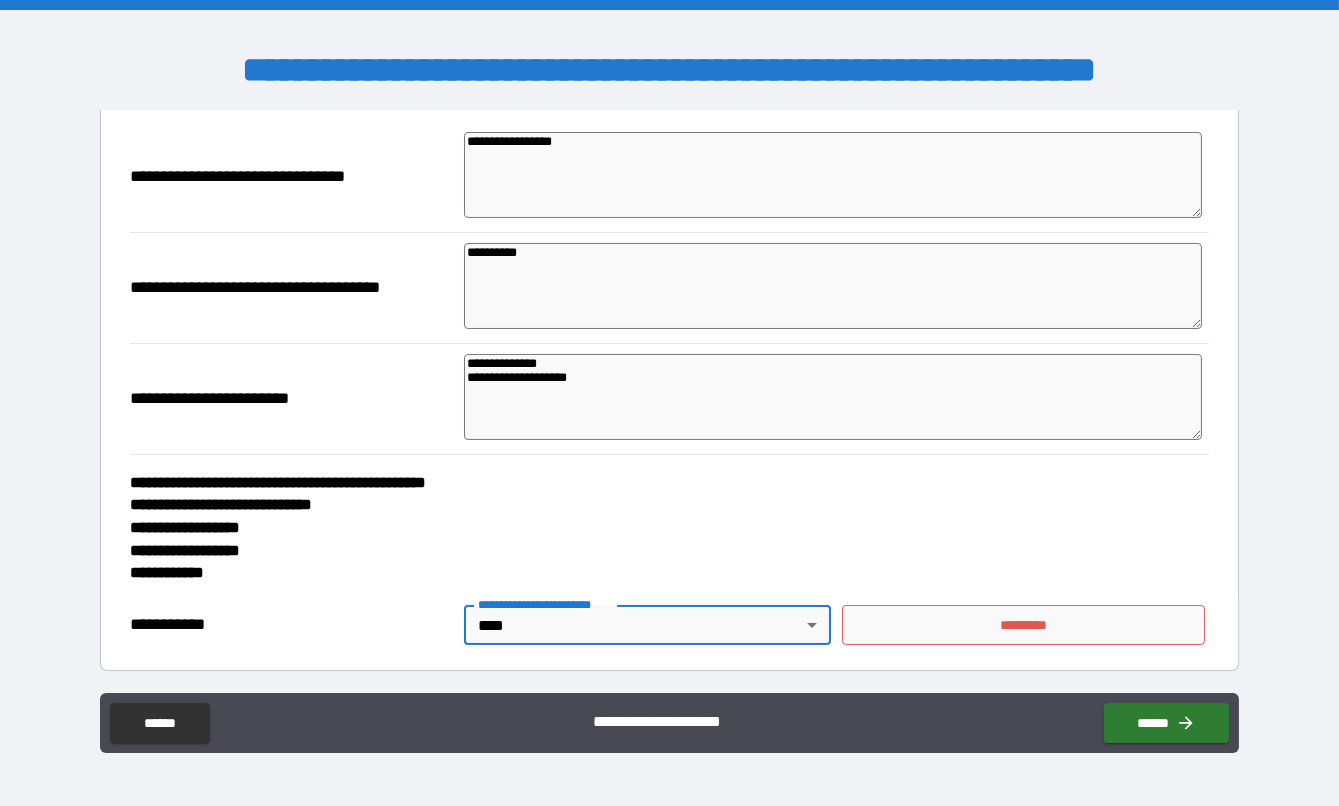 click on "*********" at bounding box center (1023, 625) 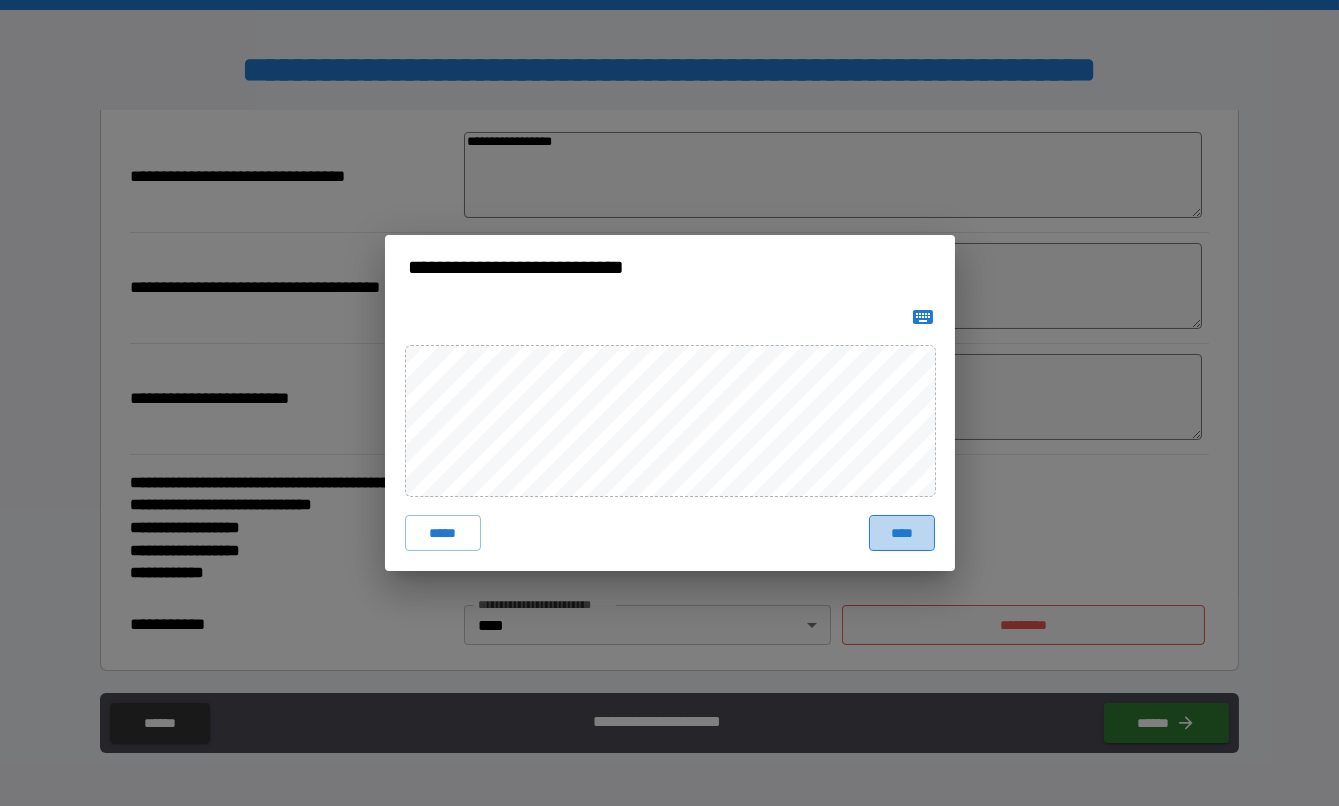 click on "****" at bounding box center (901, 533) 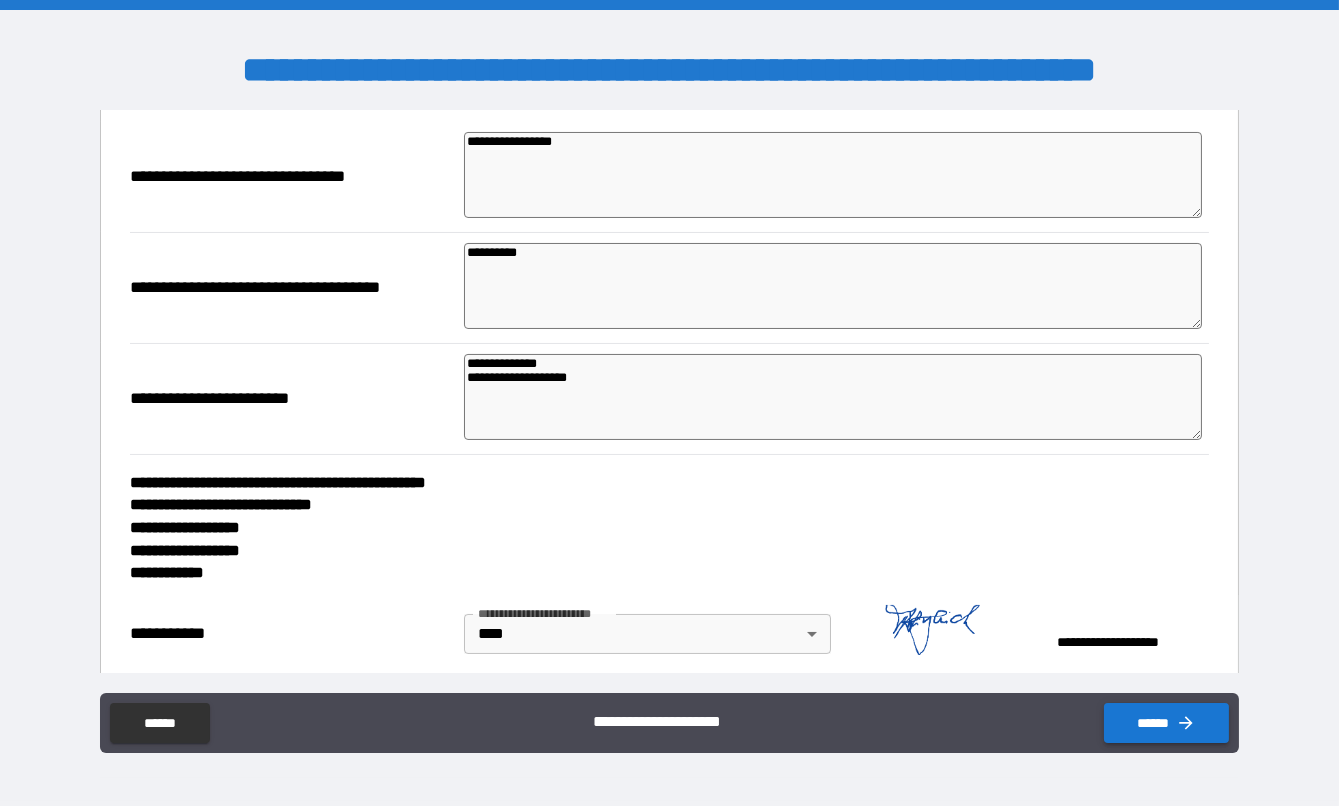 click on "******" at bounding box center [1166, 723] 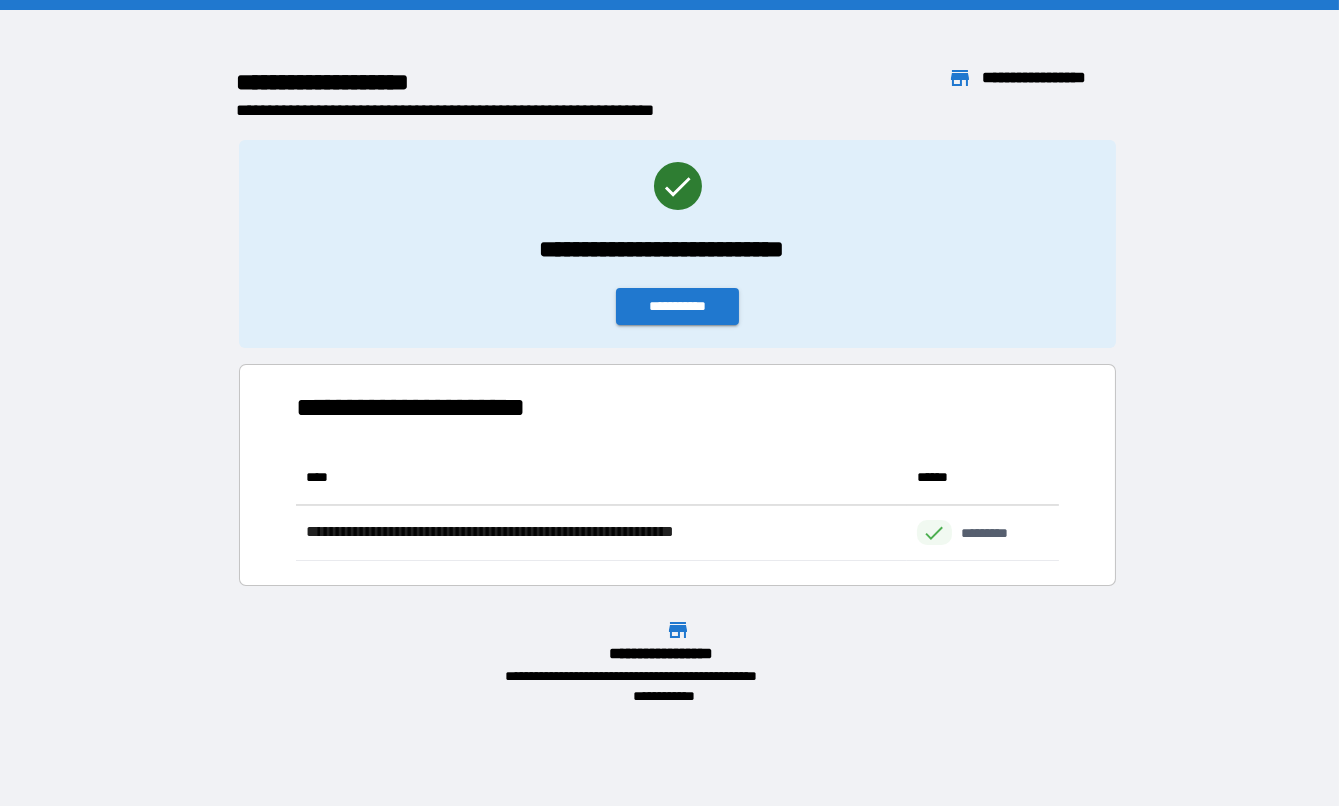 scroll, scrollTop: 16, scrollLeft: 16, axis: both 